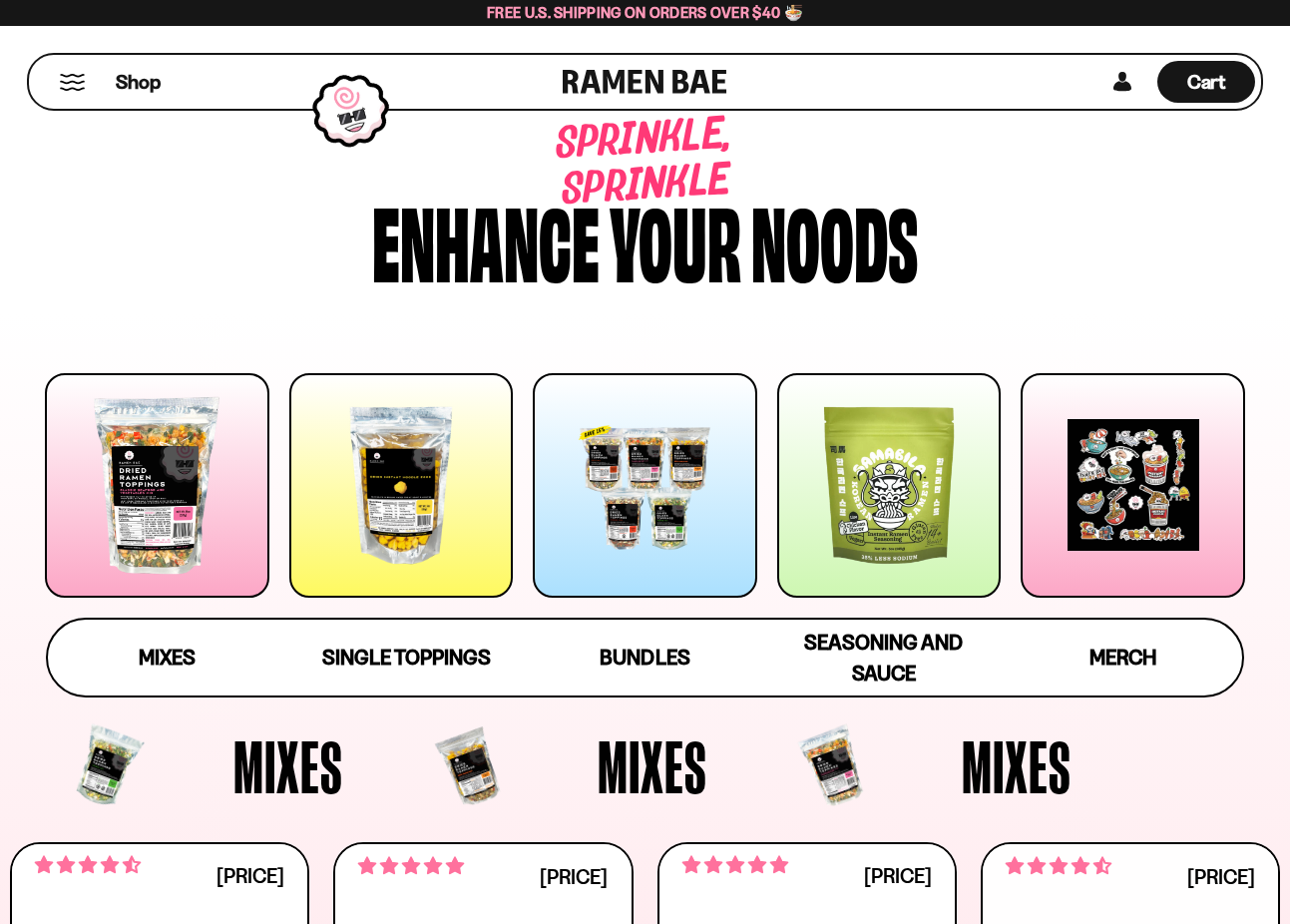scroll, scrollTop: 0, scrollLeft: 0, axis: both 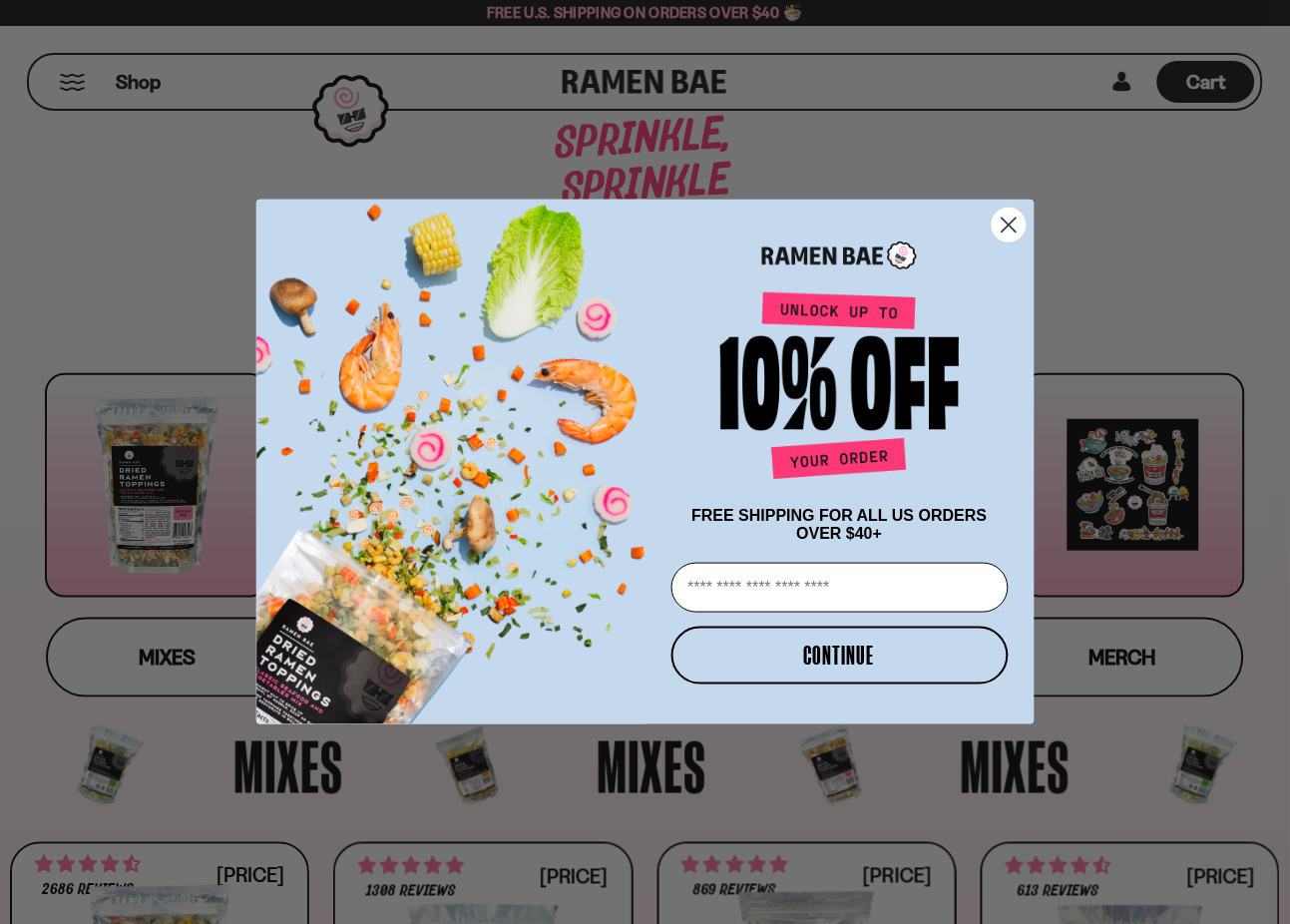 click 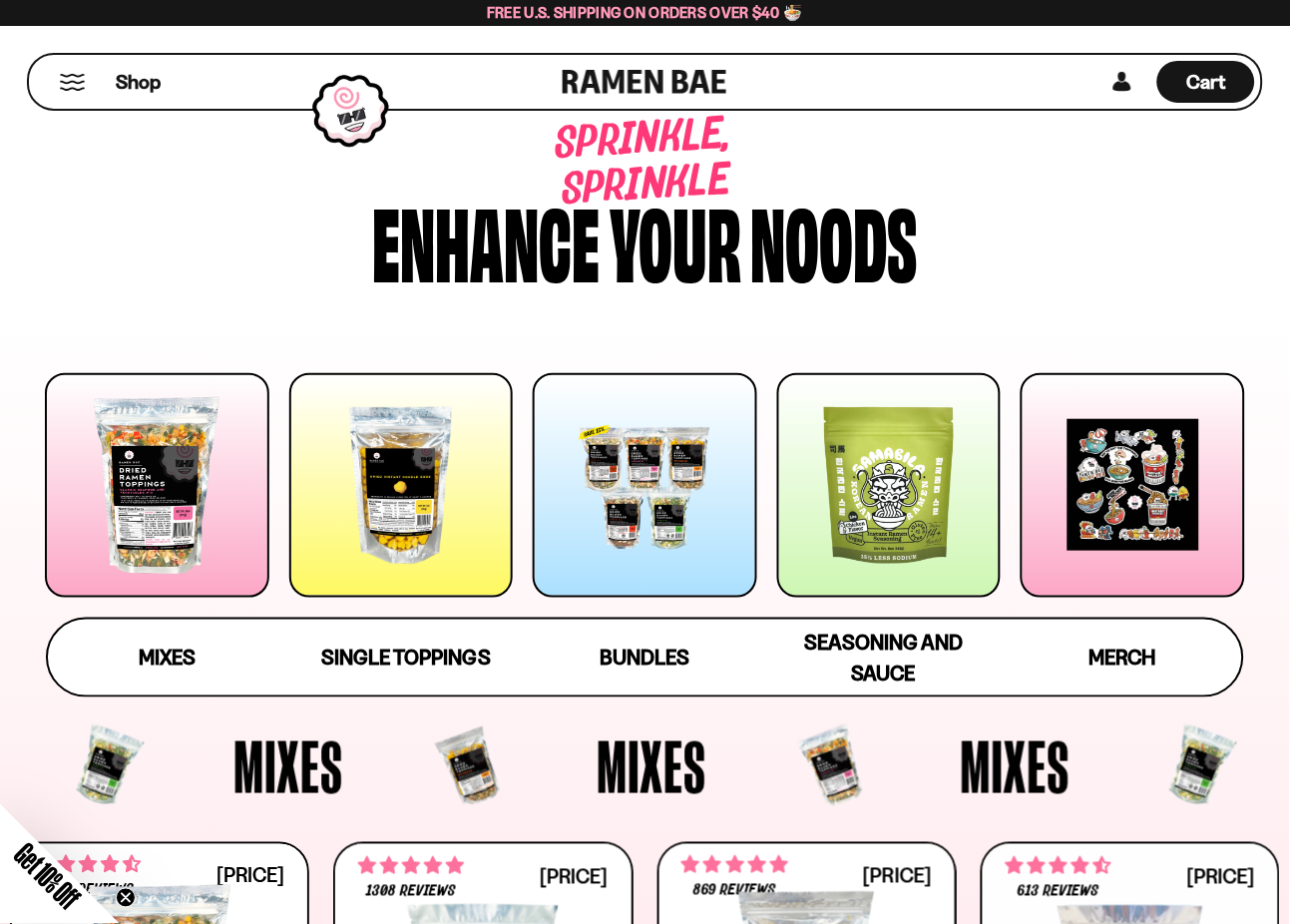click at bounding box center (889, 485) 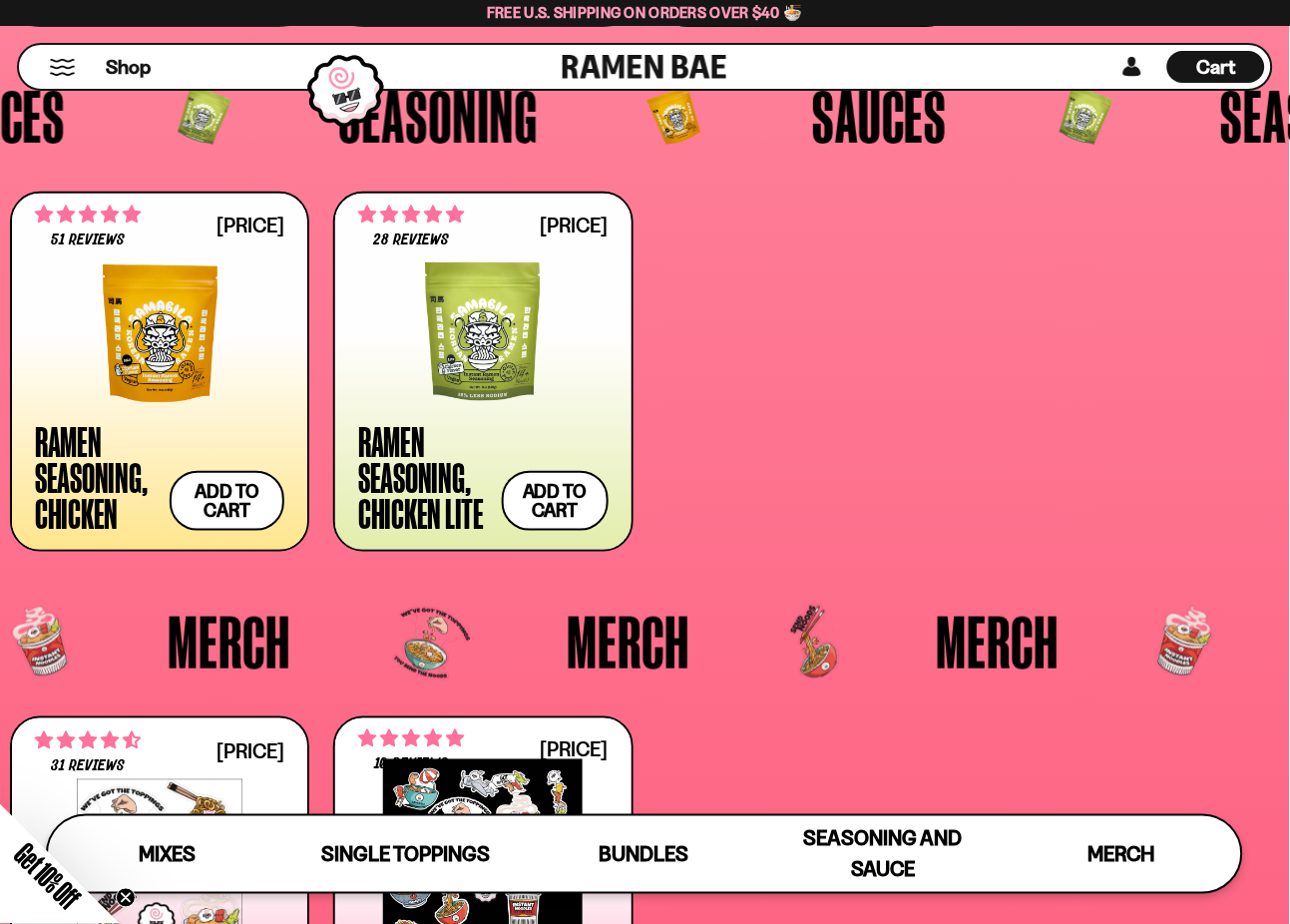 scroll, scrollTop: 4502, scrollLeft: 0, axis: vertical 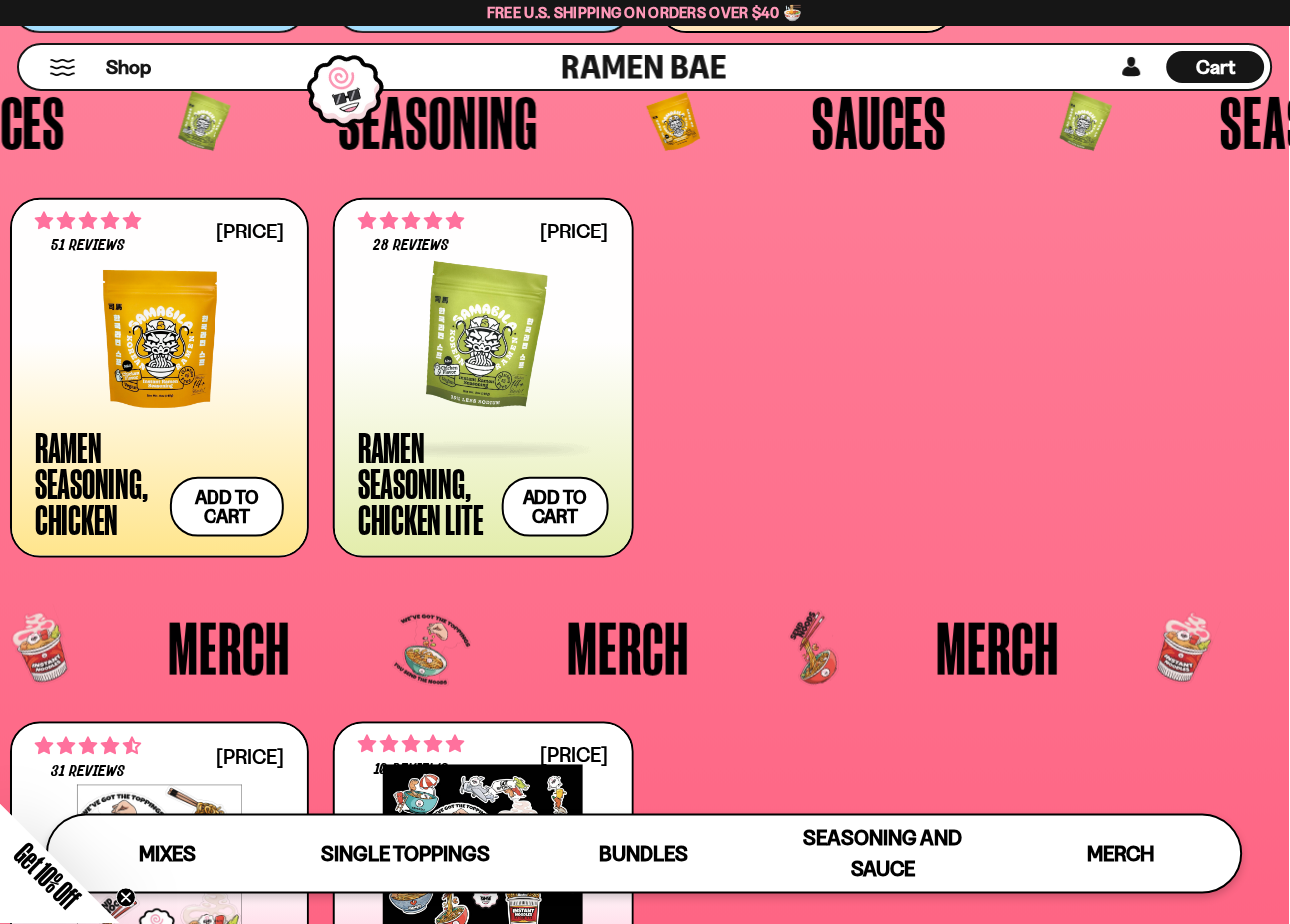 click at bounding box center [483, 339] 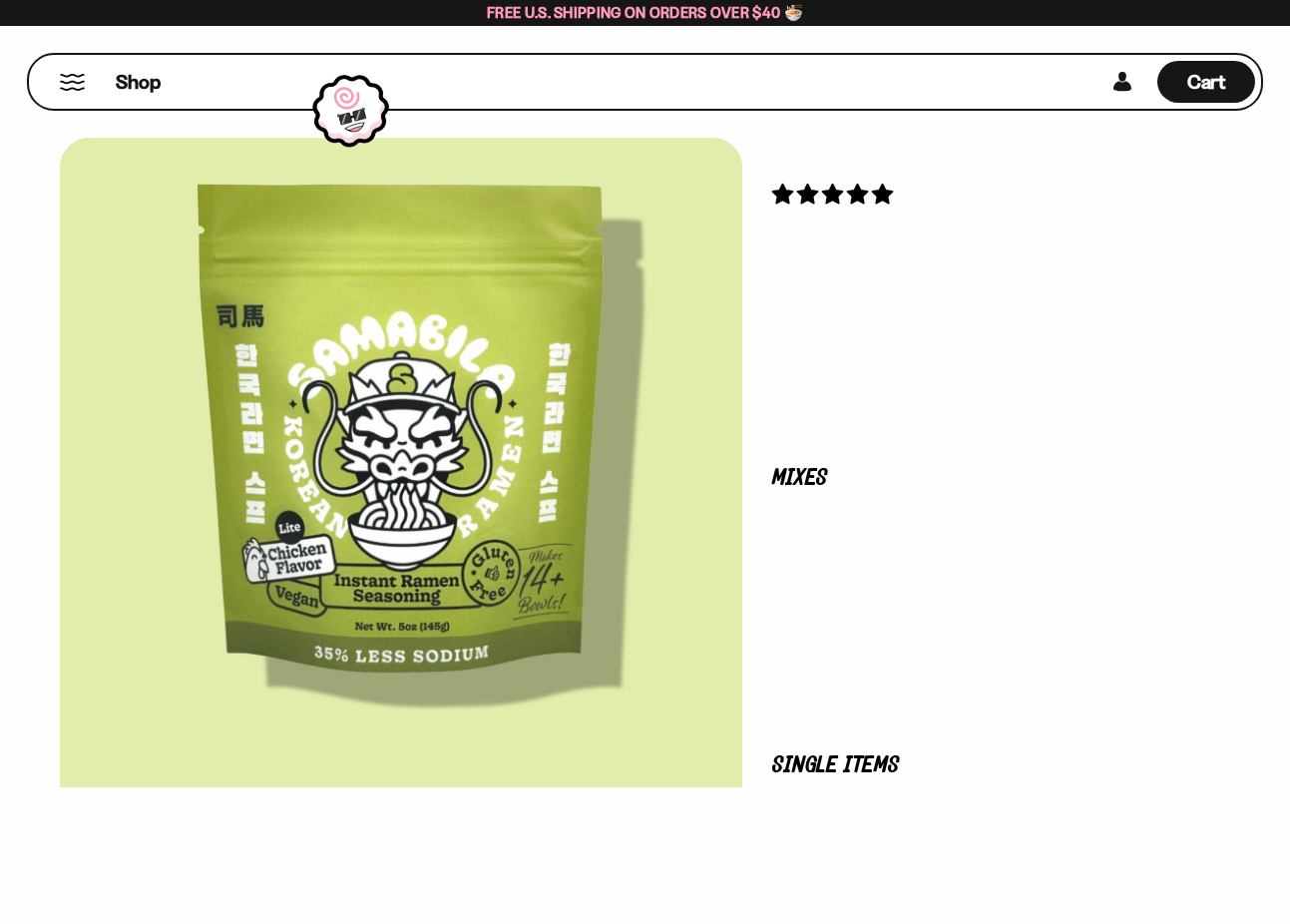 scroll, scrollTop: 0, scrollLeft: 0, axis: both 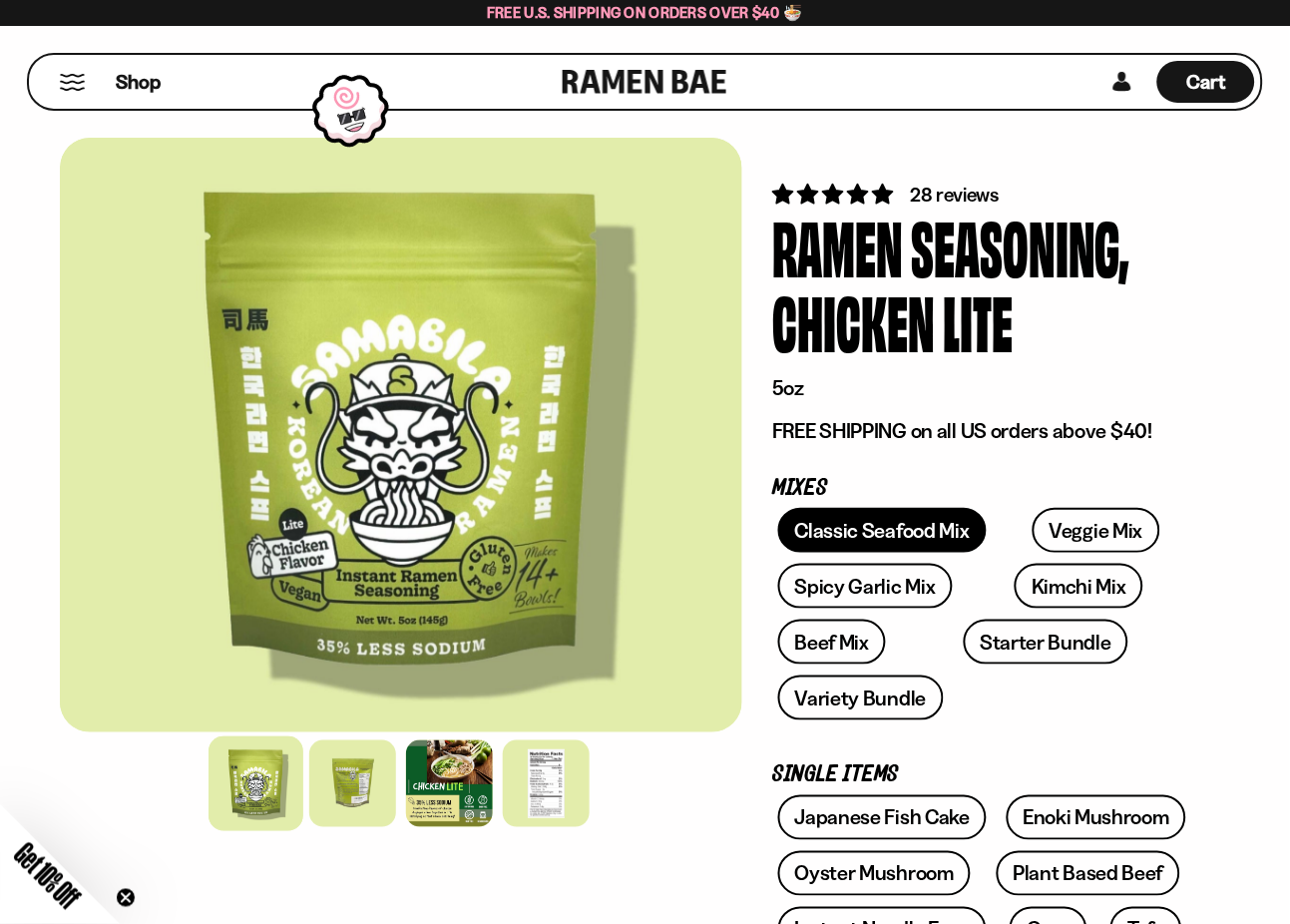 click on "Classic Seafood Mix" at bounding box center (882, 530) 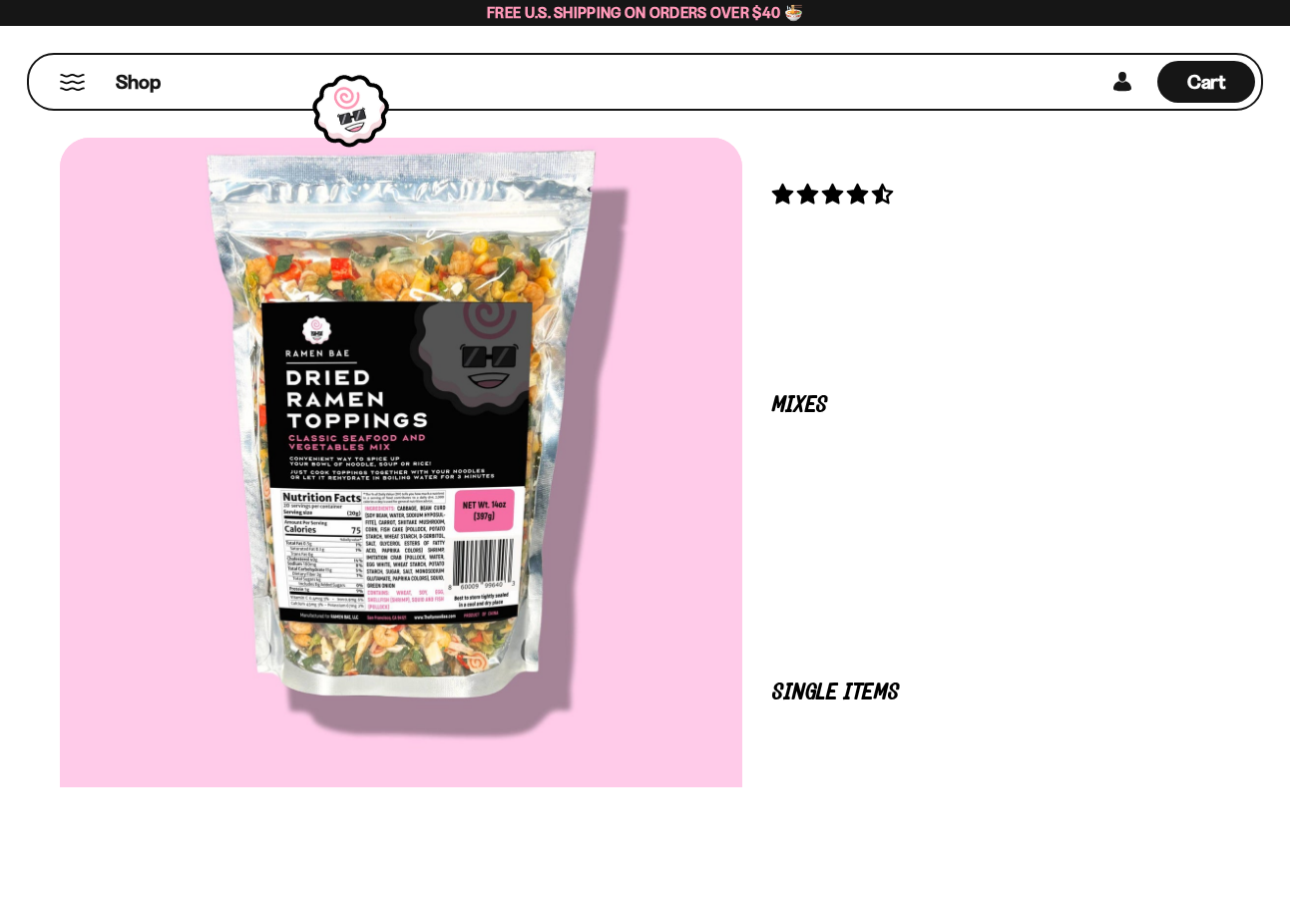 scroll, scrollTop: 0, scrollLeft: 0, axis: both 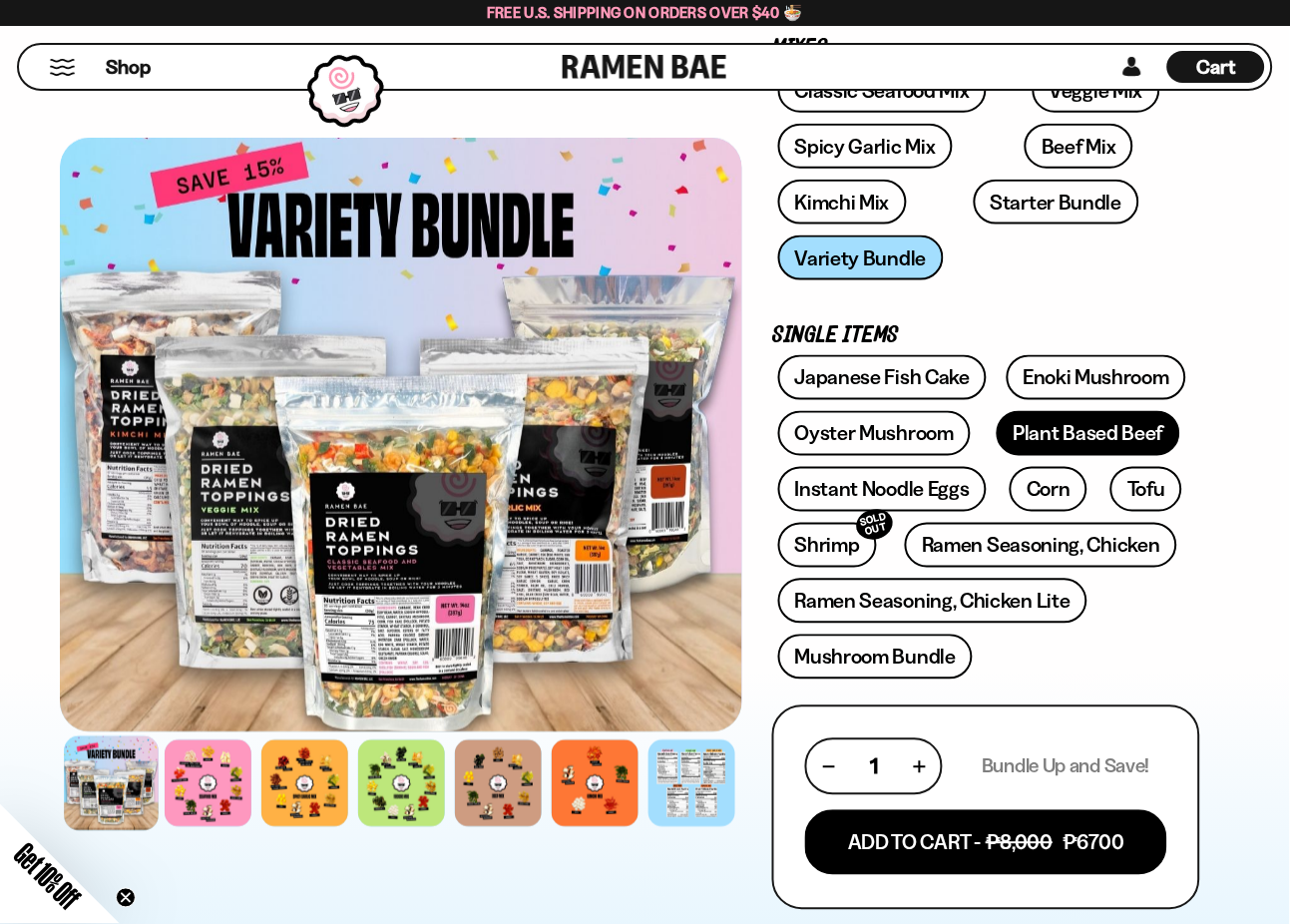 click on "Plant Based Beef" at bounding box center (1088, 433) 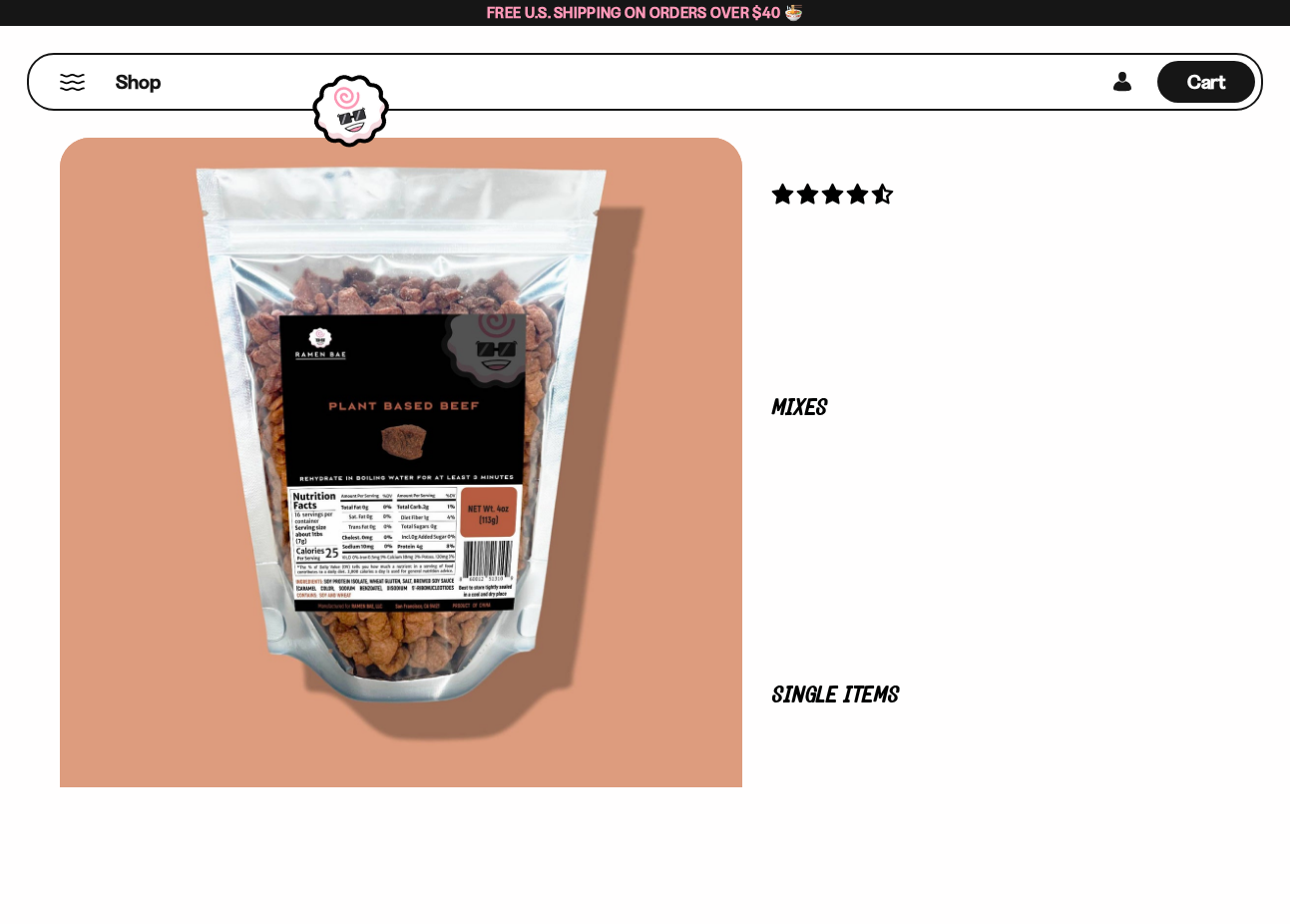 scroll, scrollTop: 0, scrollLeft: 0, axis: both 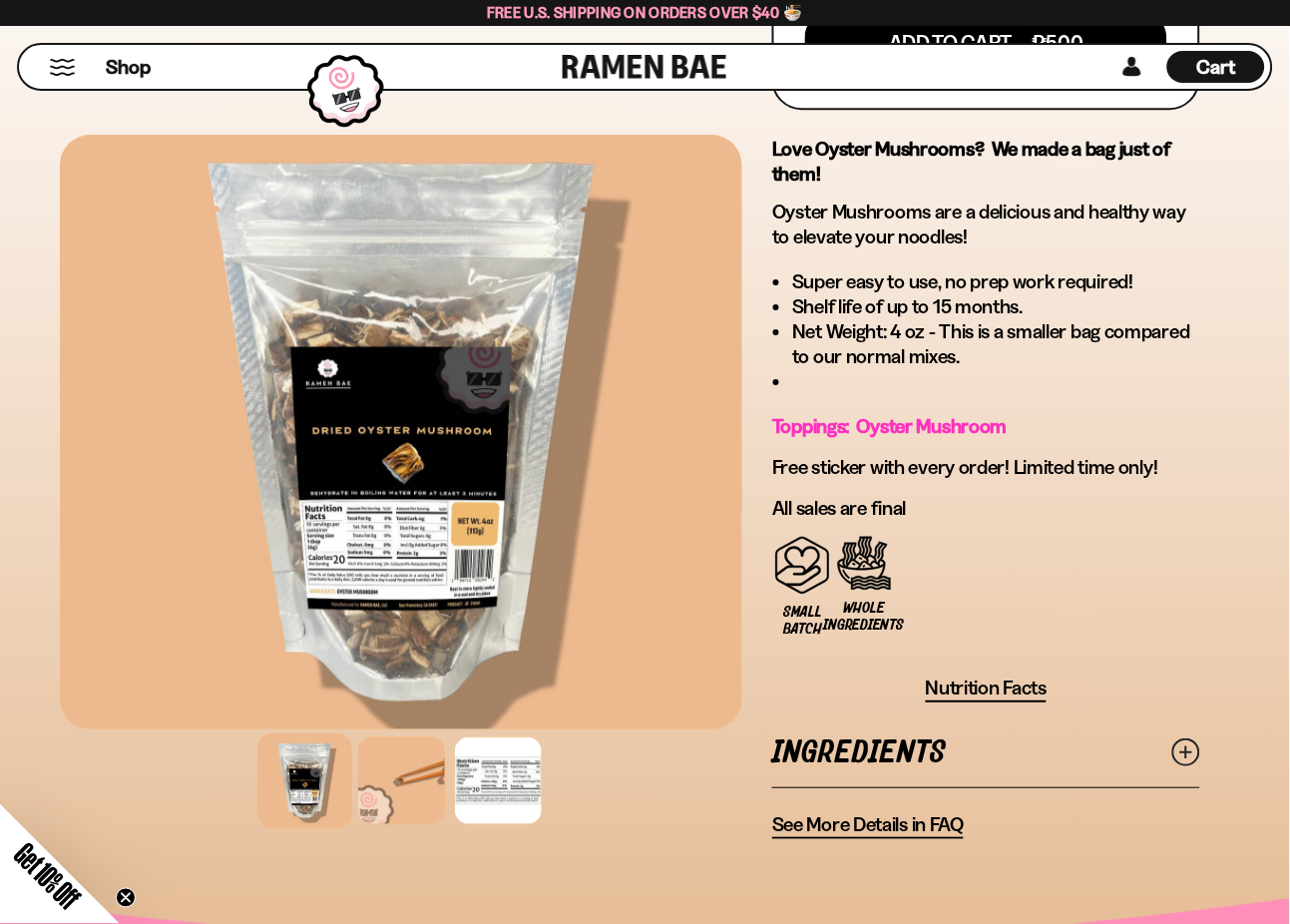 click on "Love Oyster Mushrooms?  We made a bag just of them!" at bounding box center (986, 162) 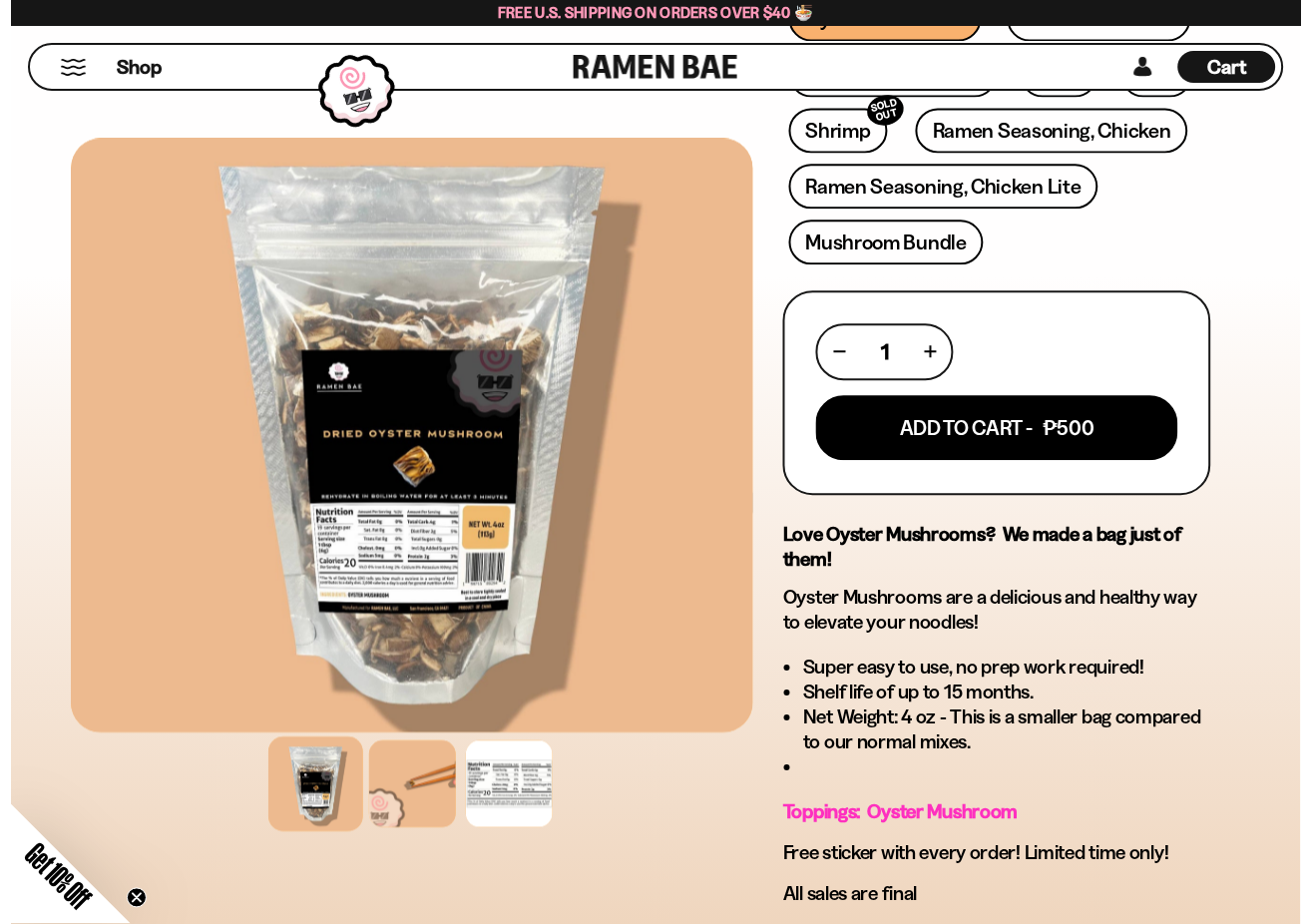 scroll, scrollTop: 677, scrollLeft: 0, axis: vertical 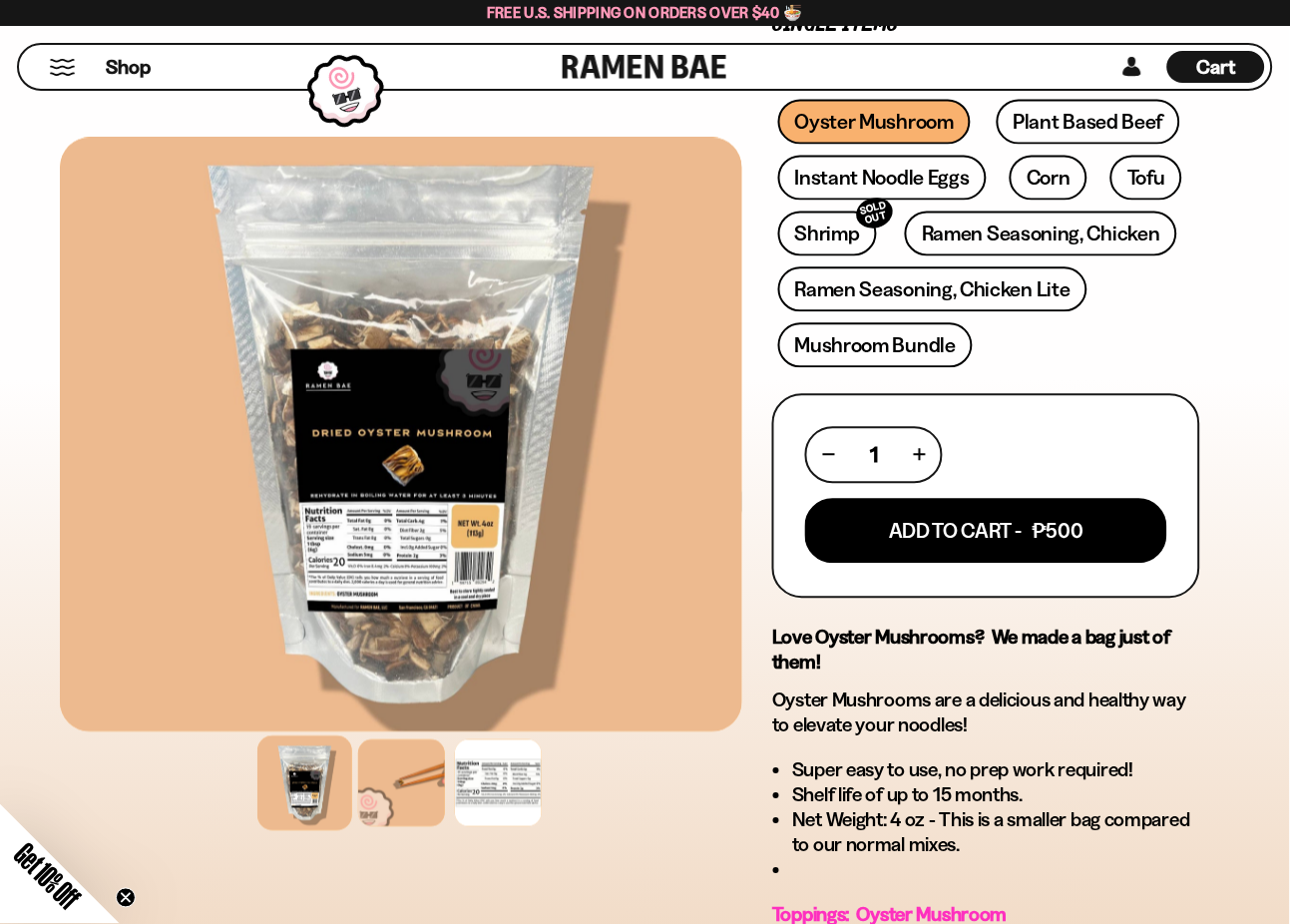 click on "1" at bounding box center (986, 455) 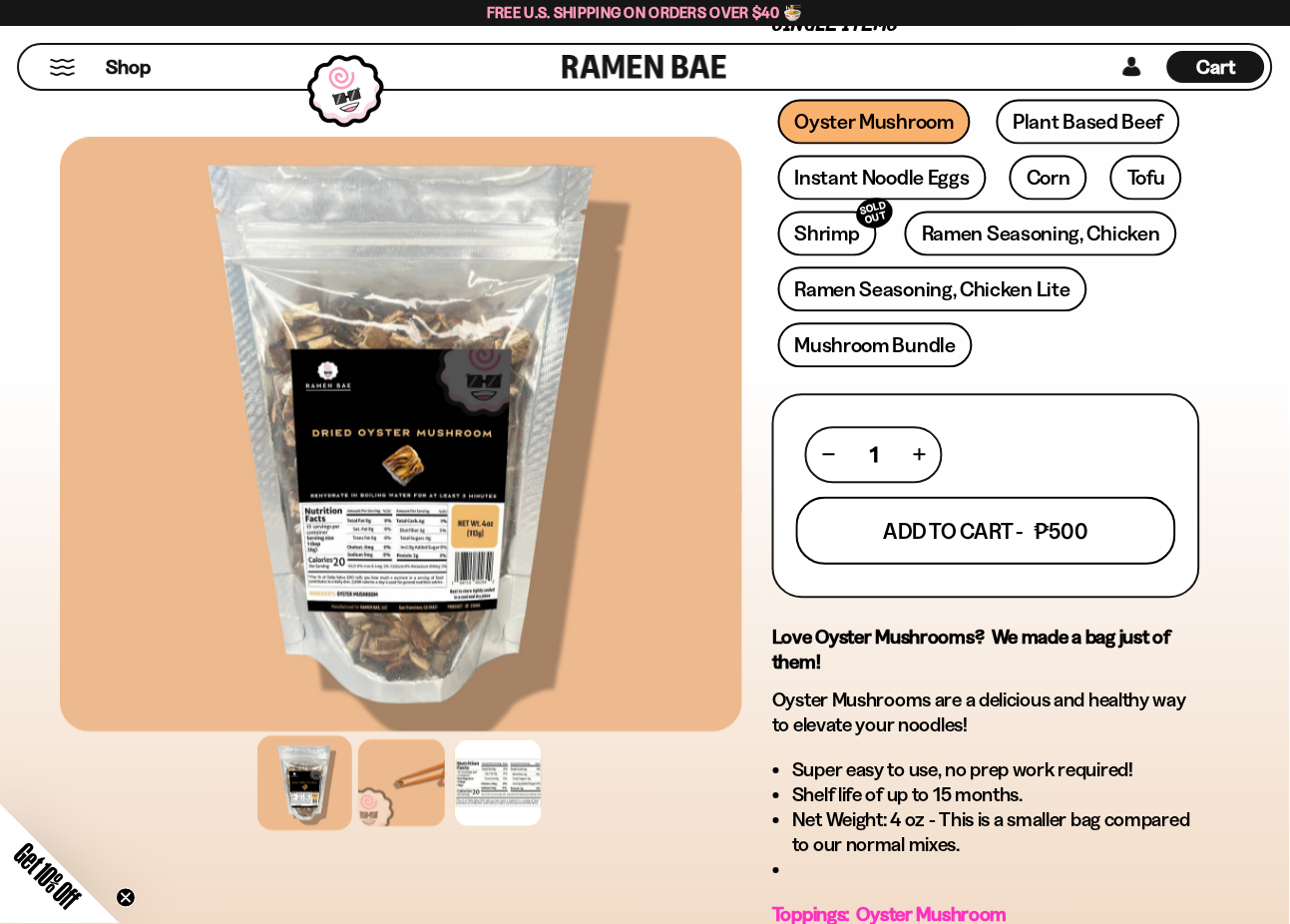 click on "Add To Cart -
₱500" at bounding box center (986, 531) 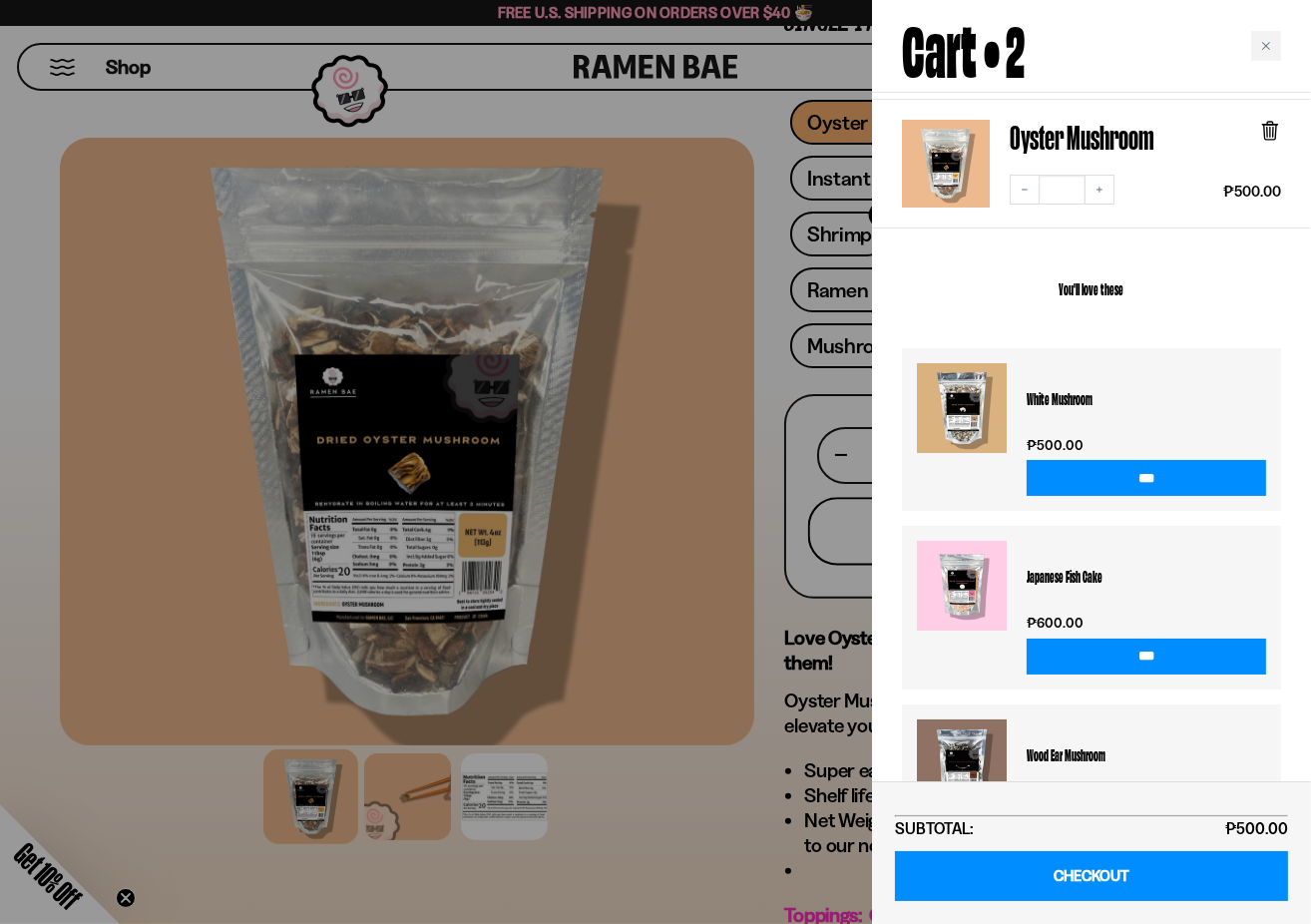 scroll, scrollTop: 42, scrollLeft: 0, axis: vertical 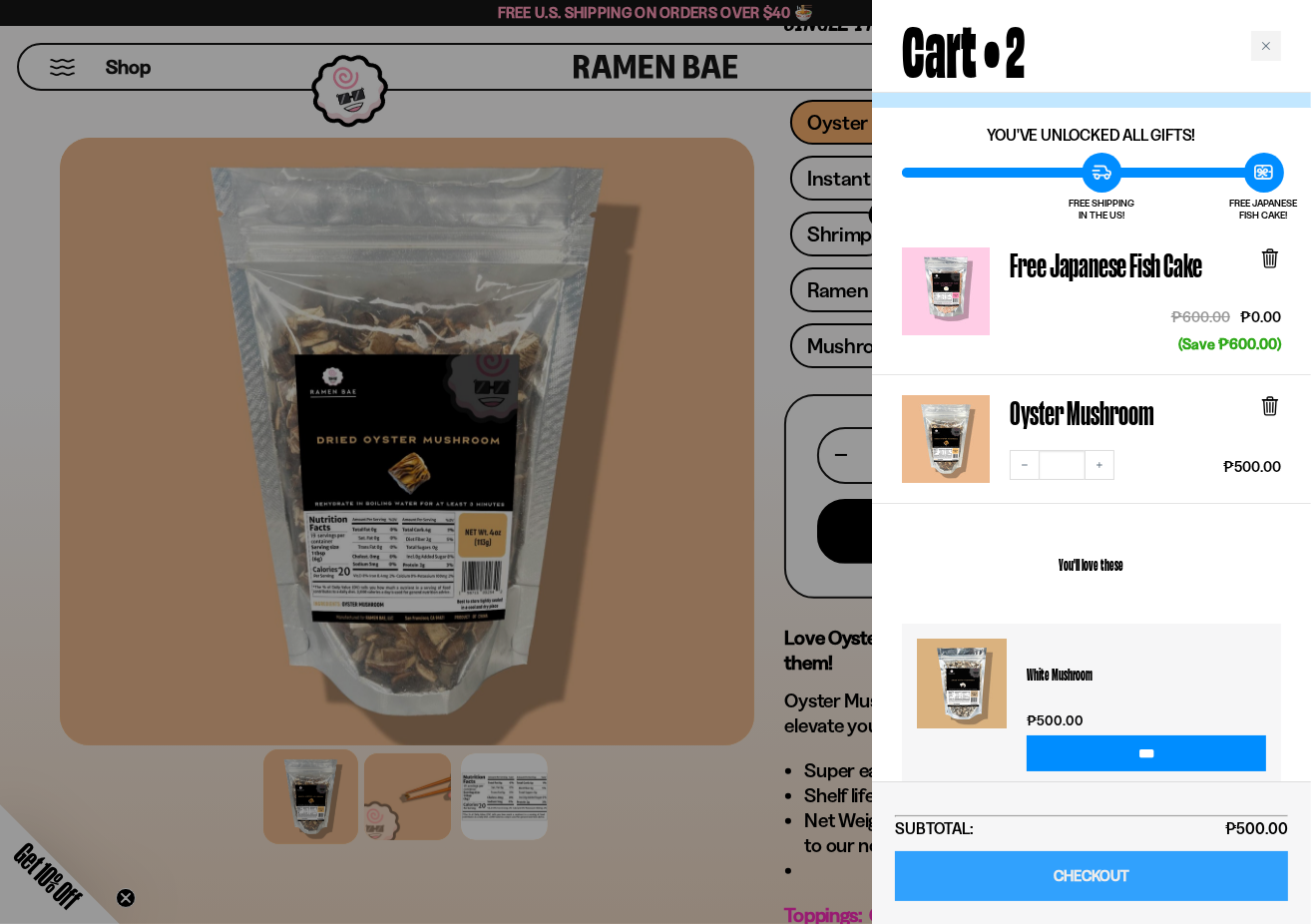 click on "CHECKOUT" at bounding box center [1092, 876] 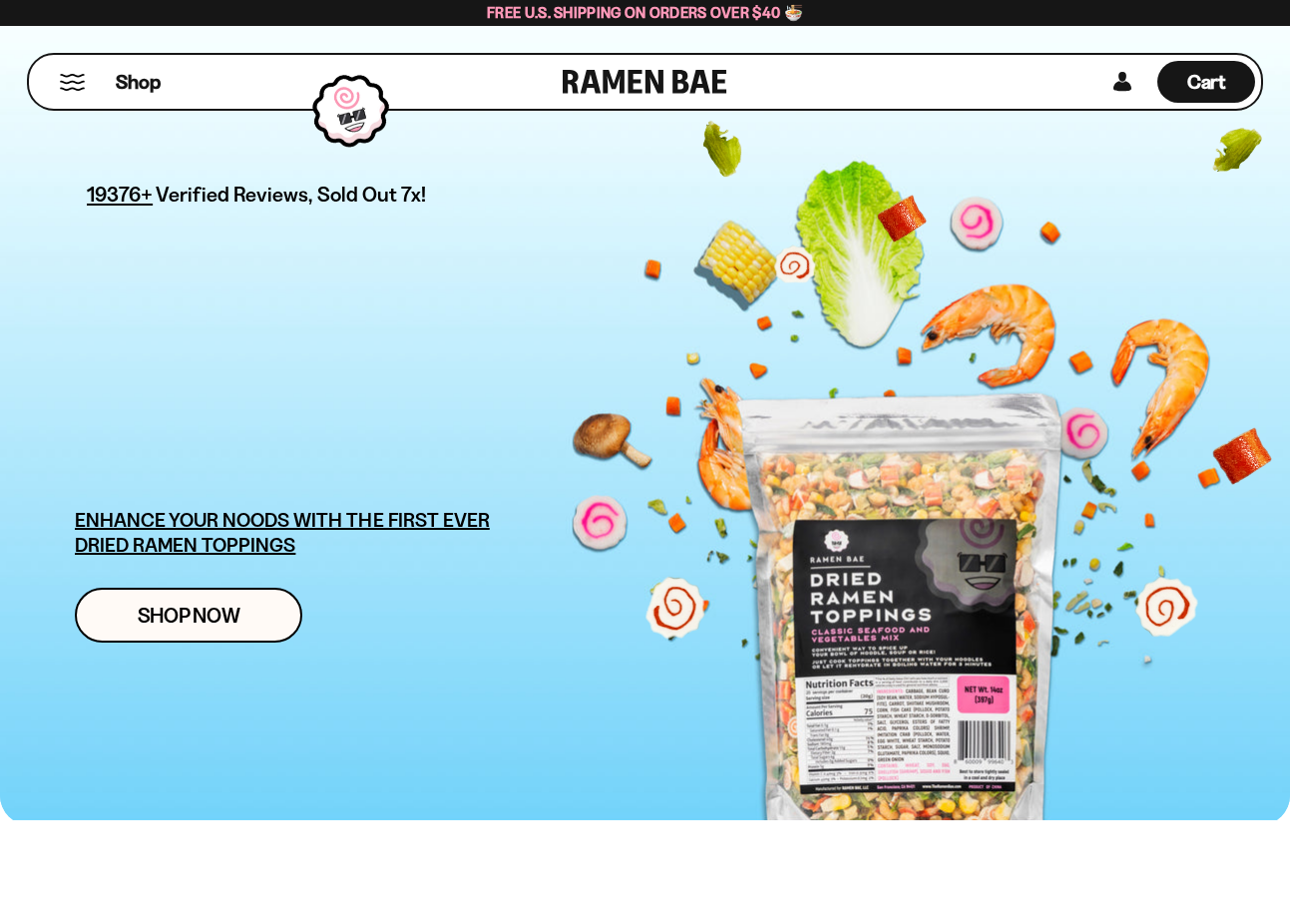 scroll, scrollTop: 0, scrollLeft: 0, axis: both 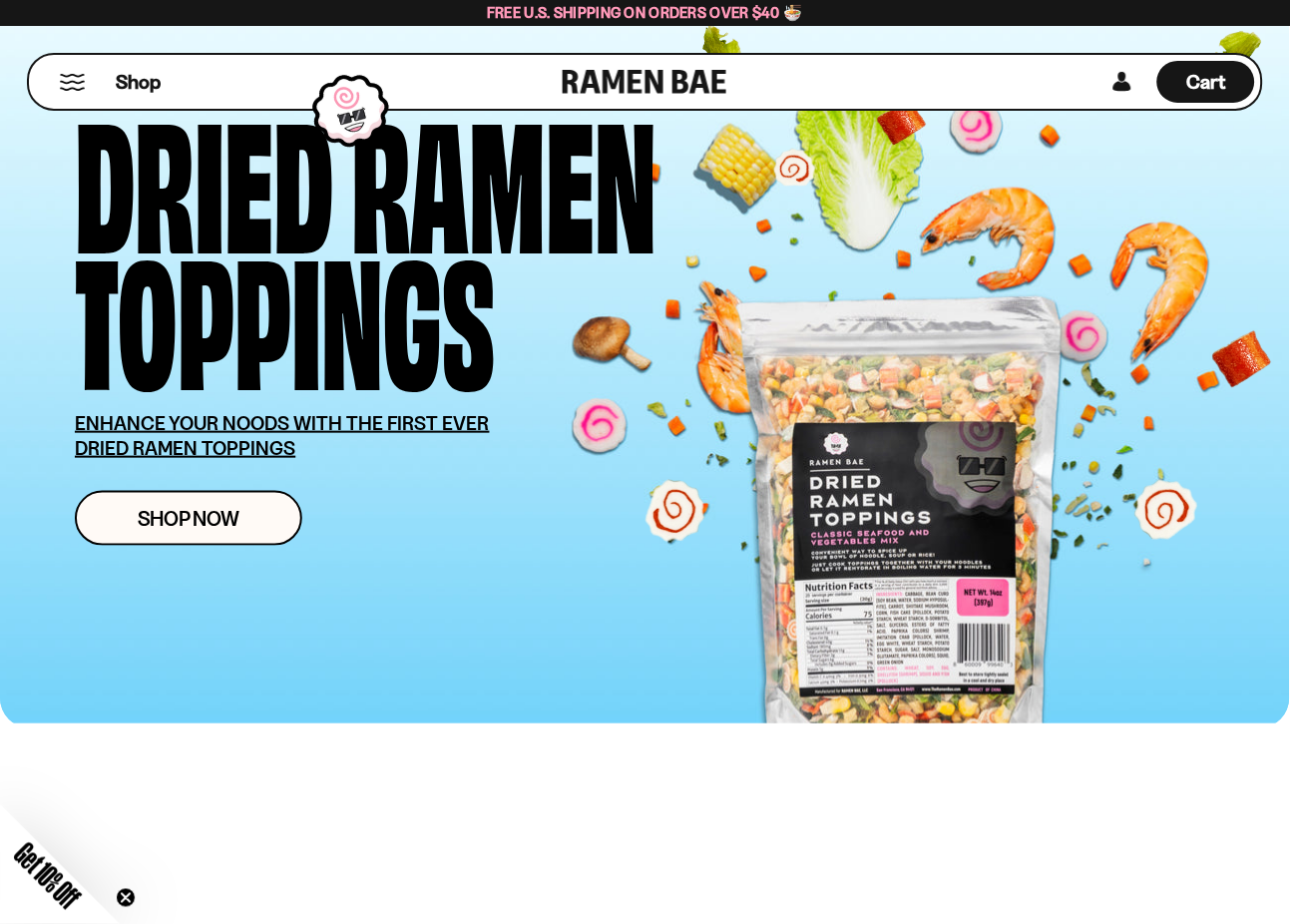 click on "19376+
Verified Reviews, Sold Out 7x!
Dried   Ramen   Toppings
ENHANCE YOUR NOODS WITH THE FIRST EVER DRIED RAMEN TOPPINGS
Shop Now" at bounding box center [645, 313] 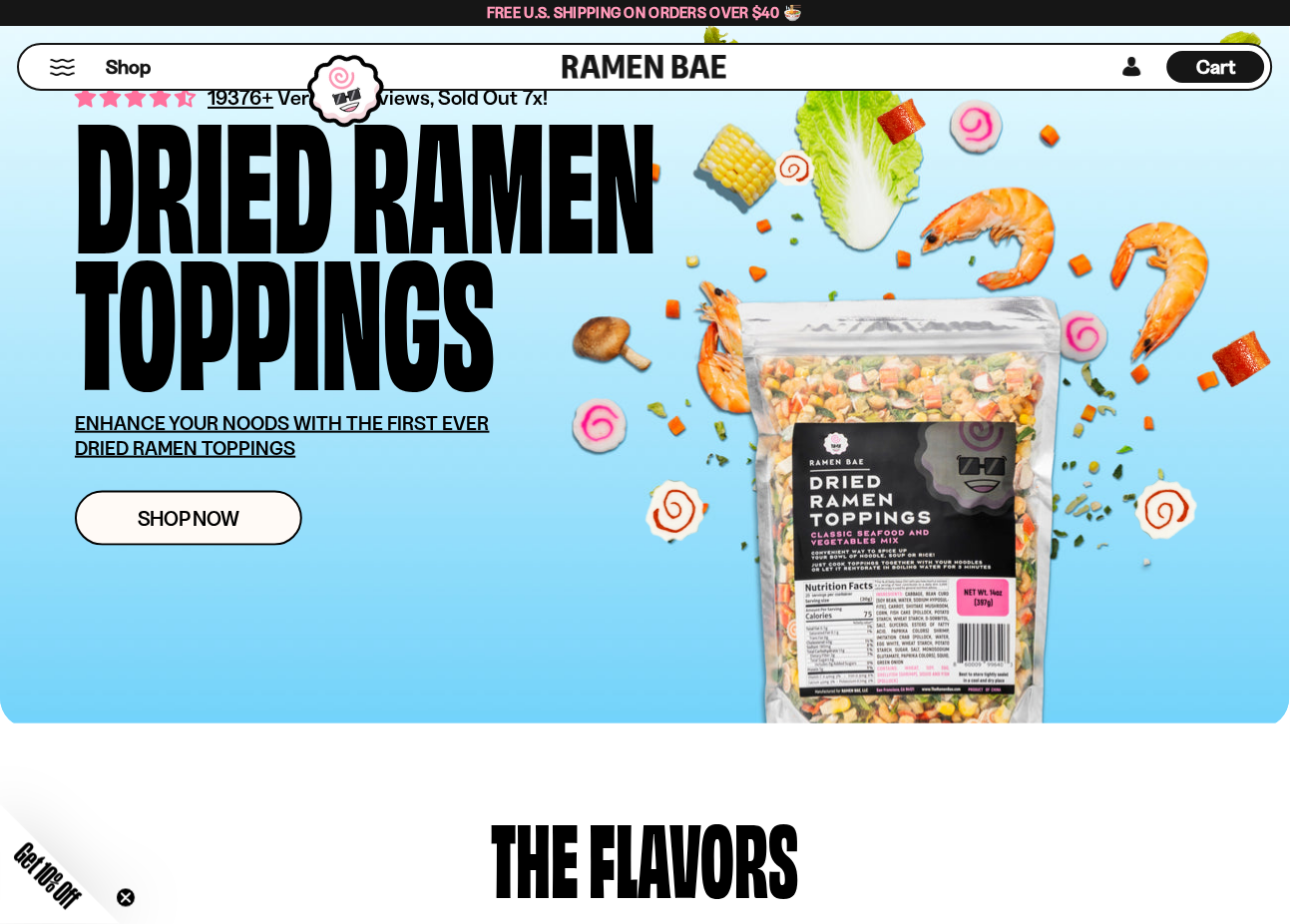 scroll, scrollTop: 177, scrollLeft: 0, axis: vertical 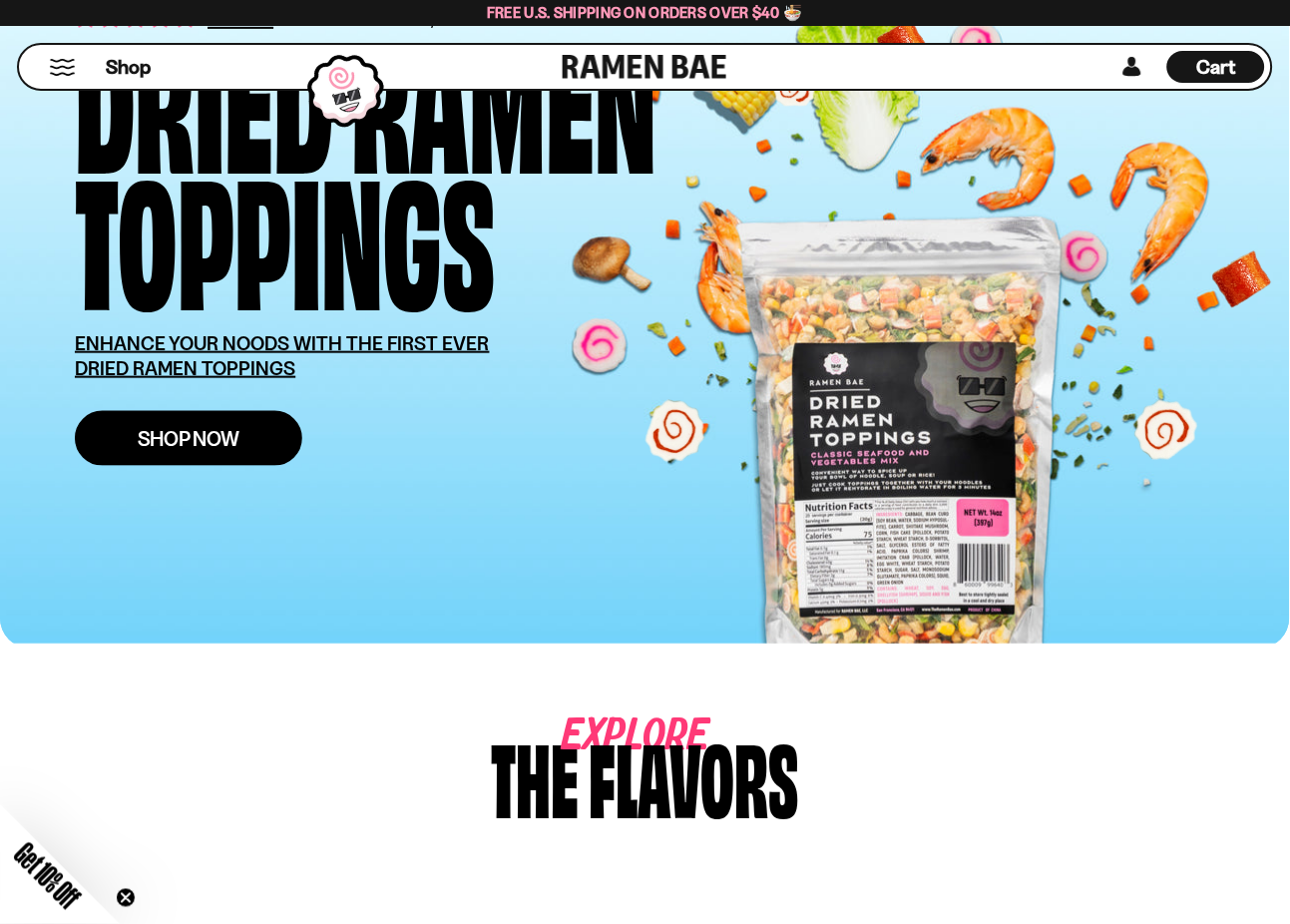 click on "Shop Now" at bounding box center (189, 438) 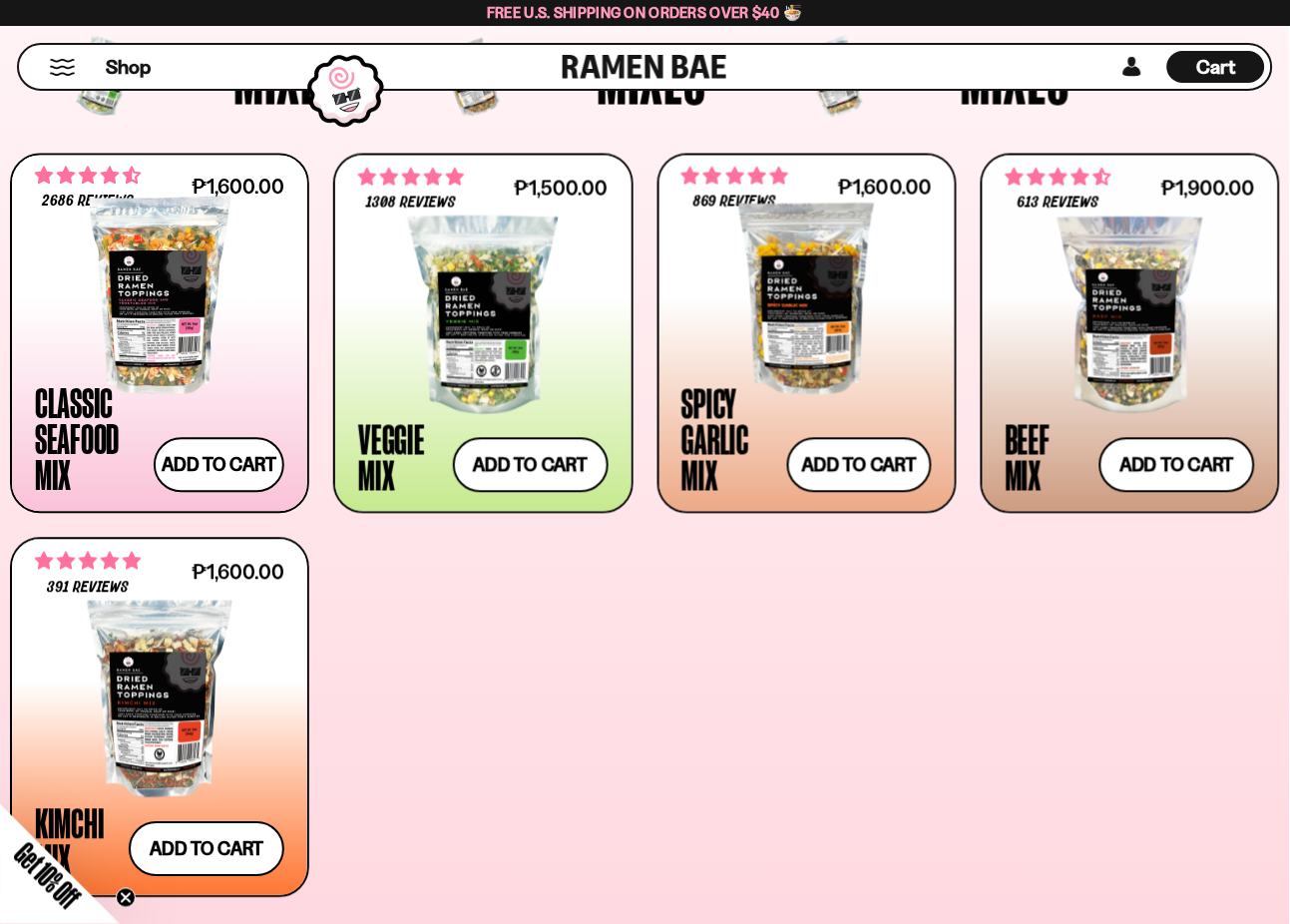scroll, scrollTop: 742, scrollLeft: 0, axis: vertical 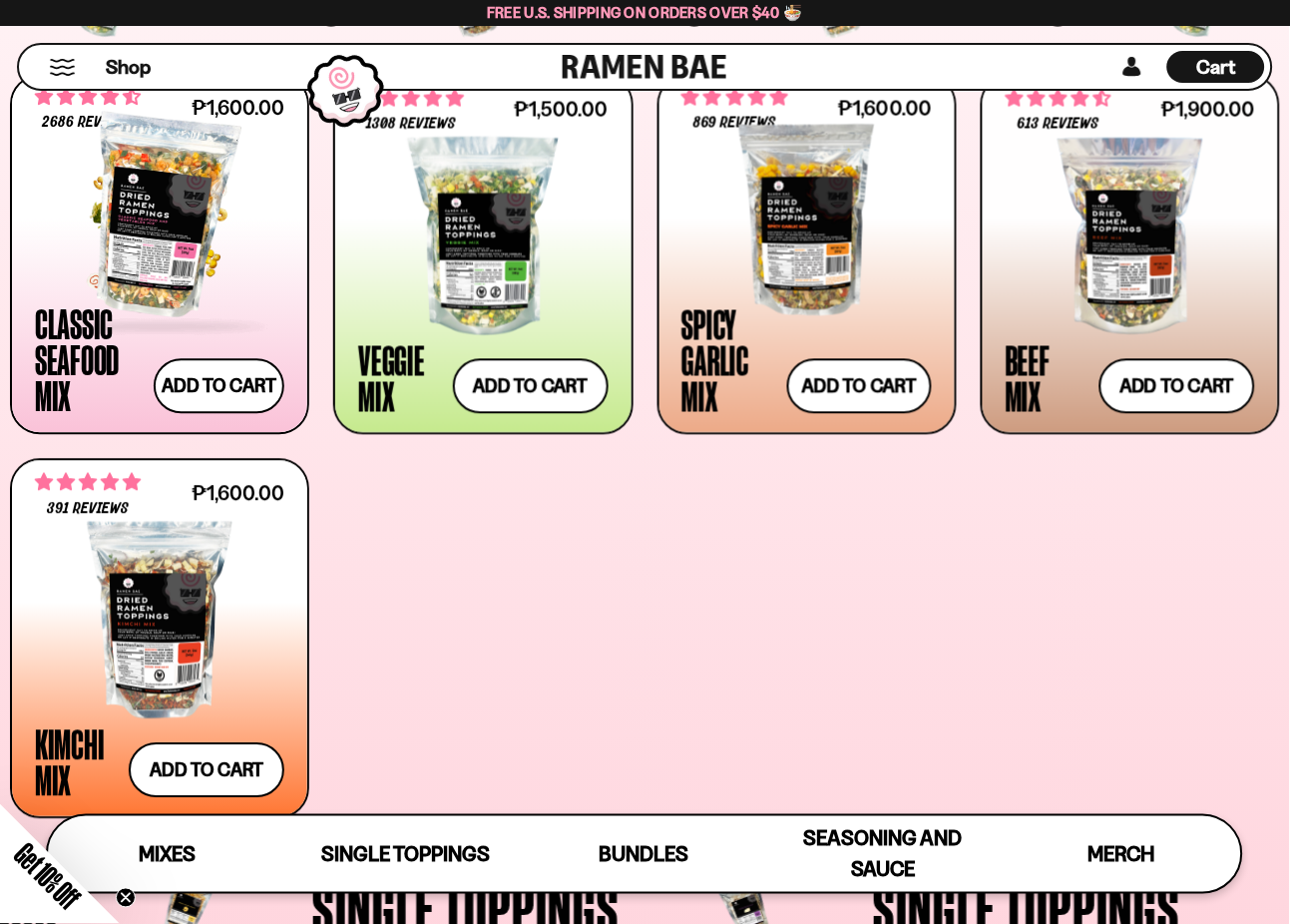 click at bounding box center [160, 217] 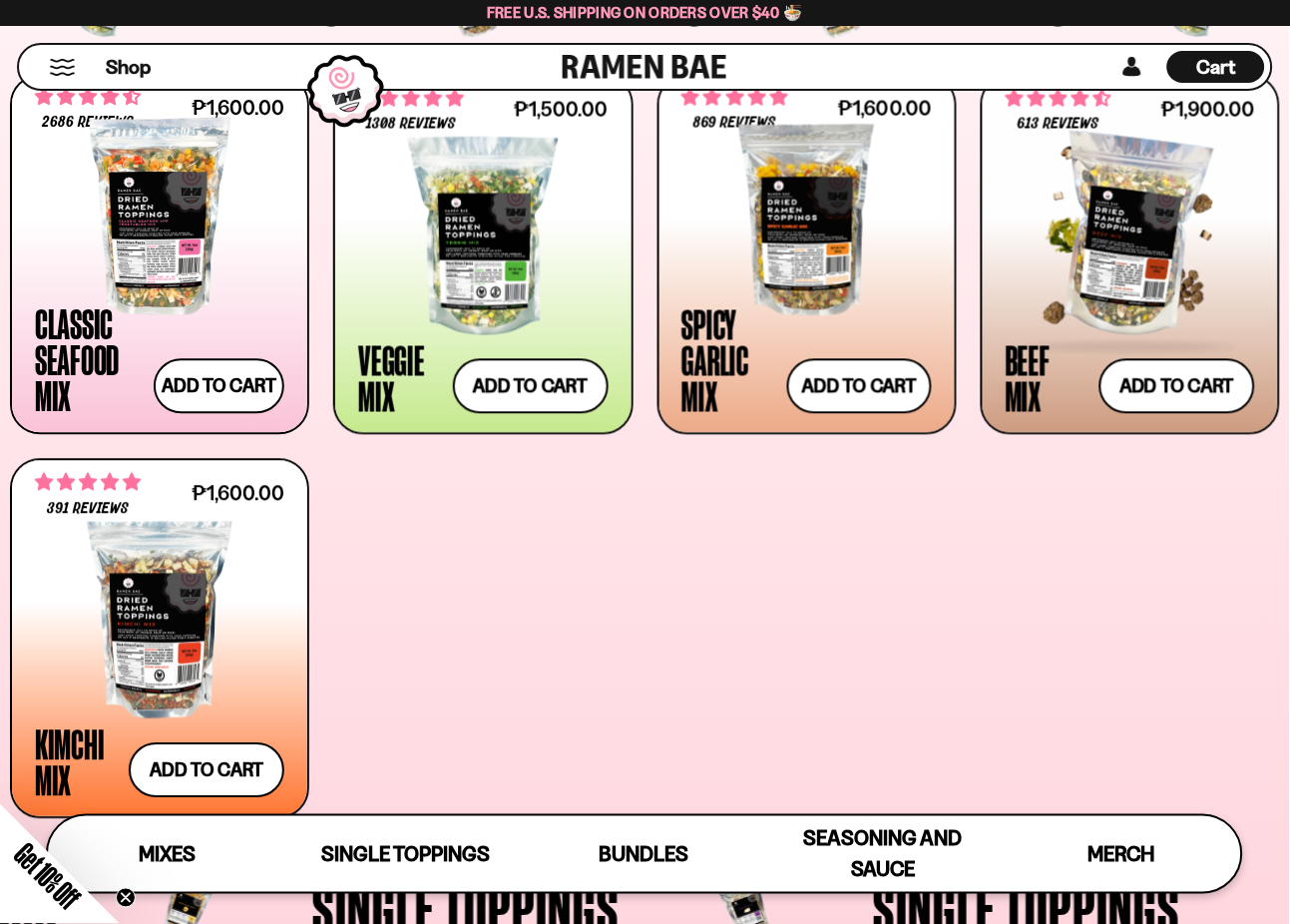click at bounding box center [1130, 236] 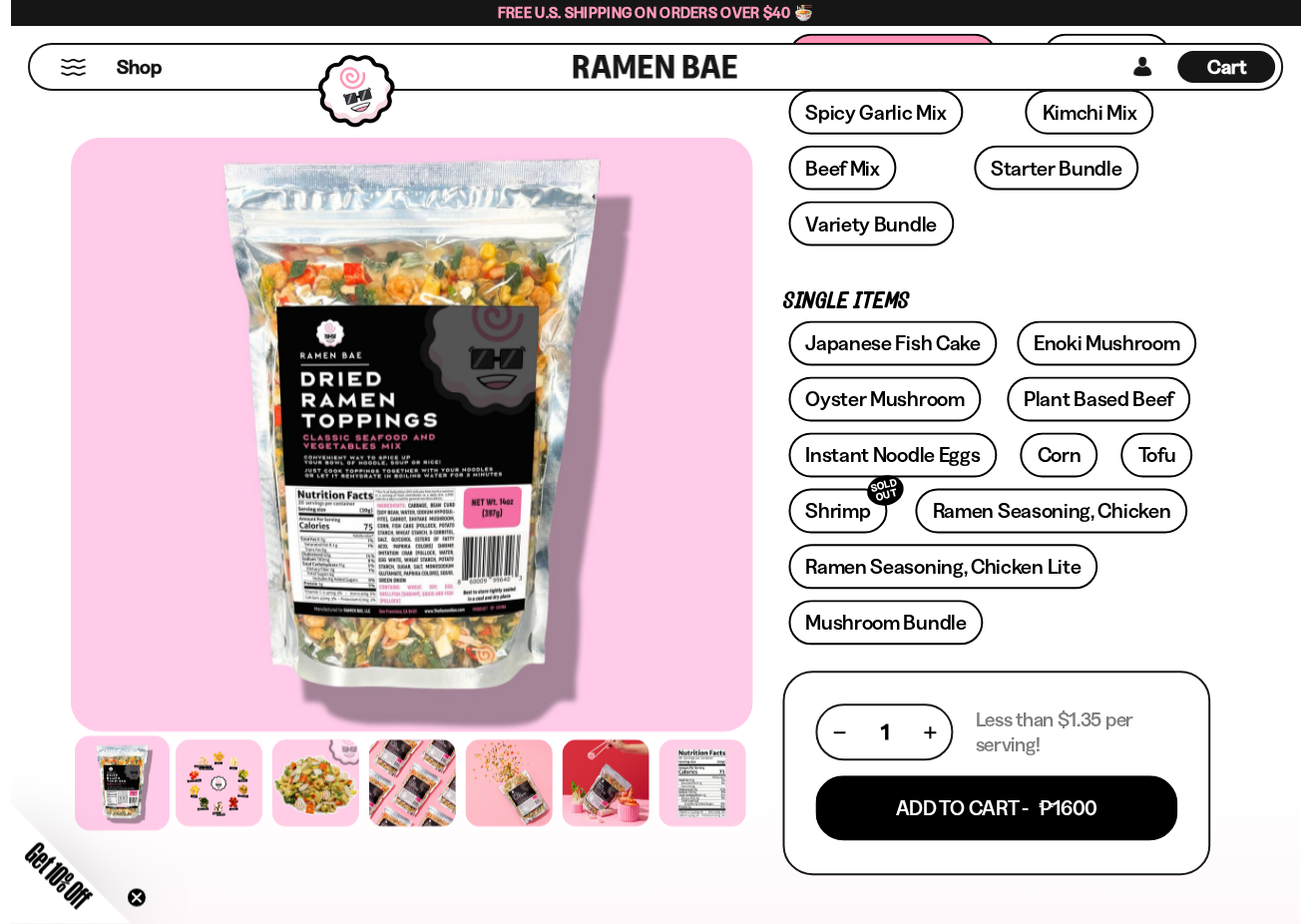 scroll, scrollTop: 399, scrollLeft: 0, axis: vertical 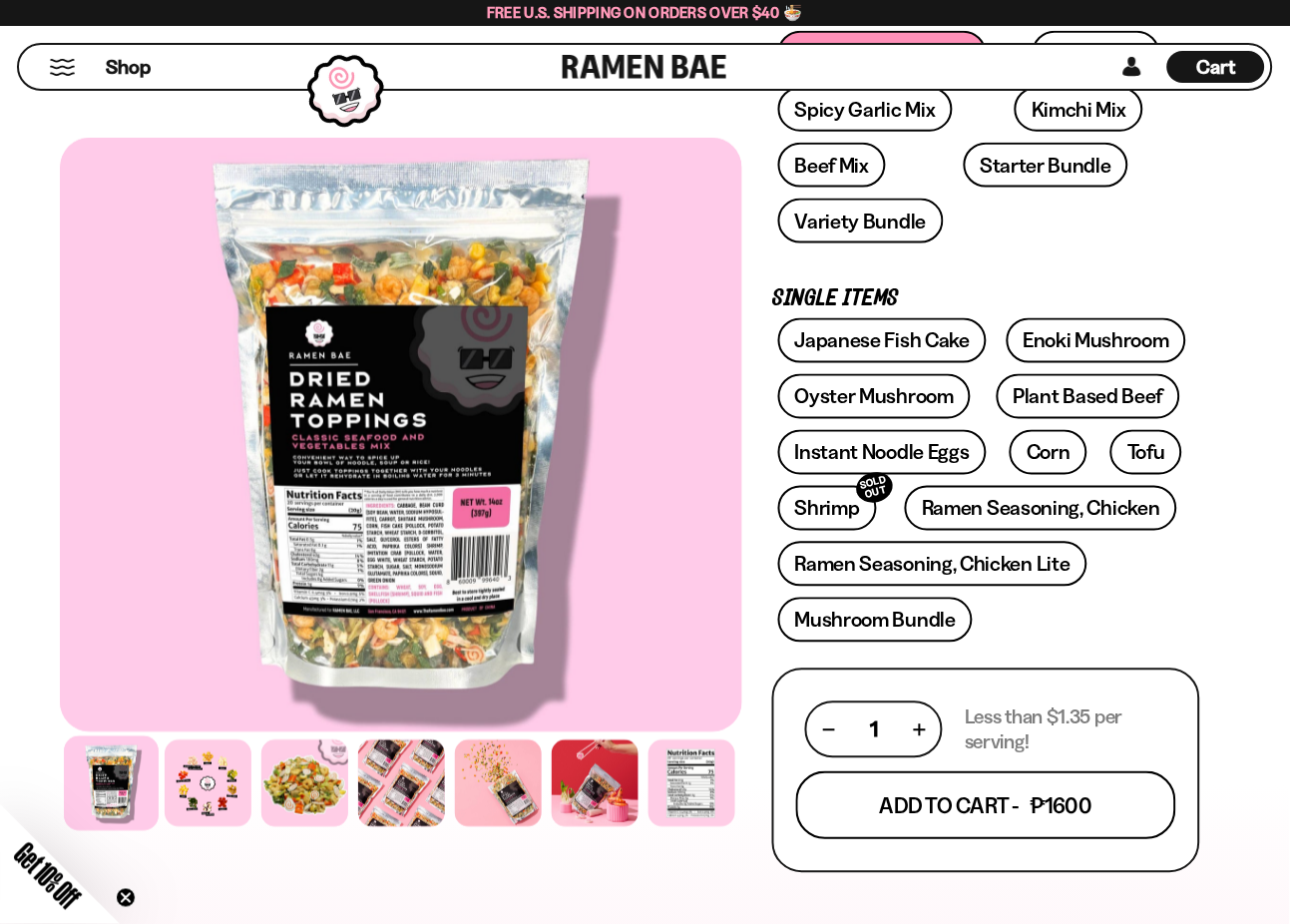 click on "Add To Cart -
₱1600" at bounding box center (986, 806) 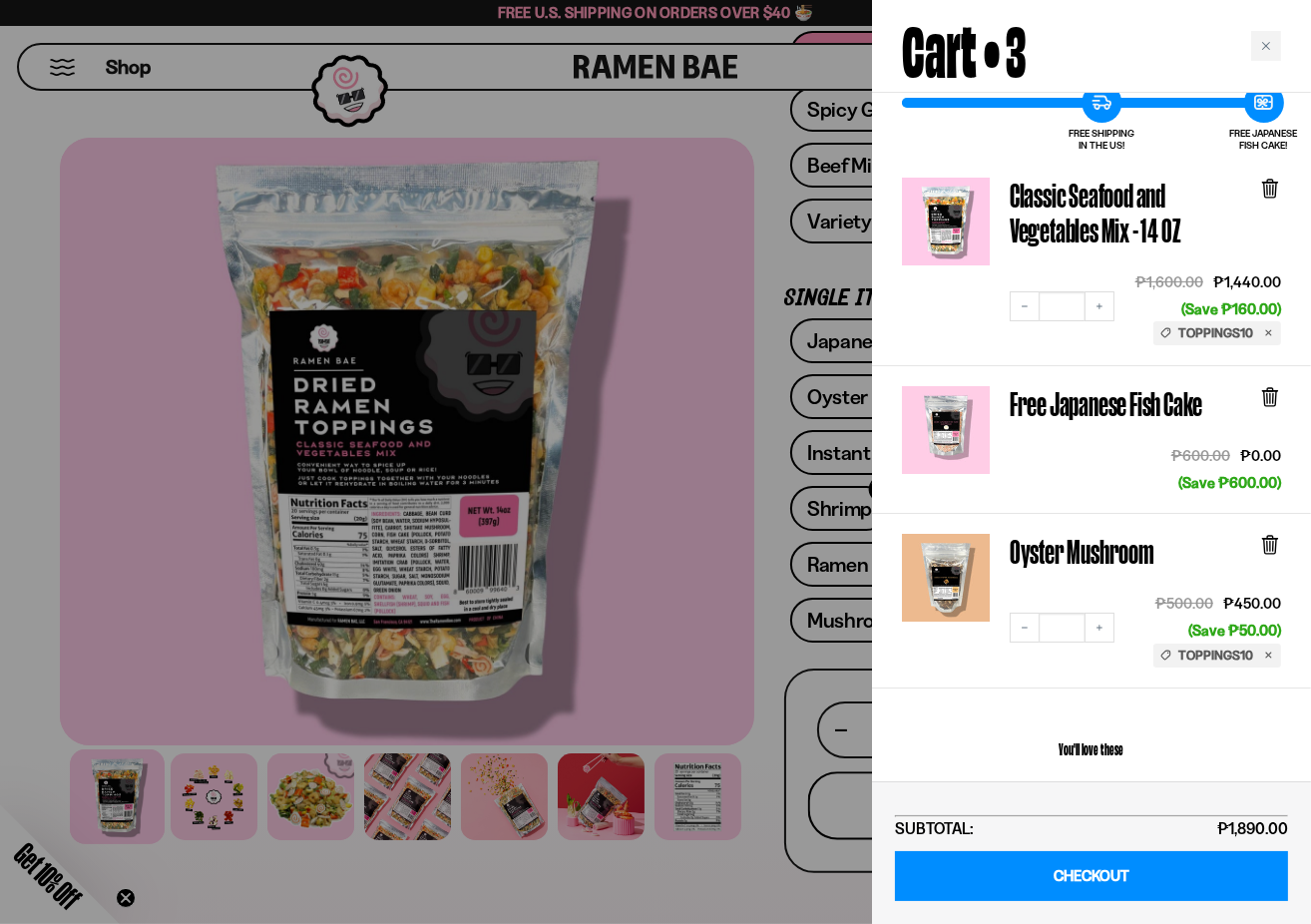 scroll, scrollTop: 98, scrollLeft: 0, axis: vertical 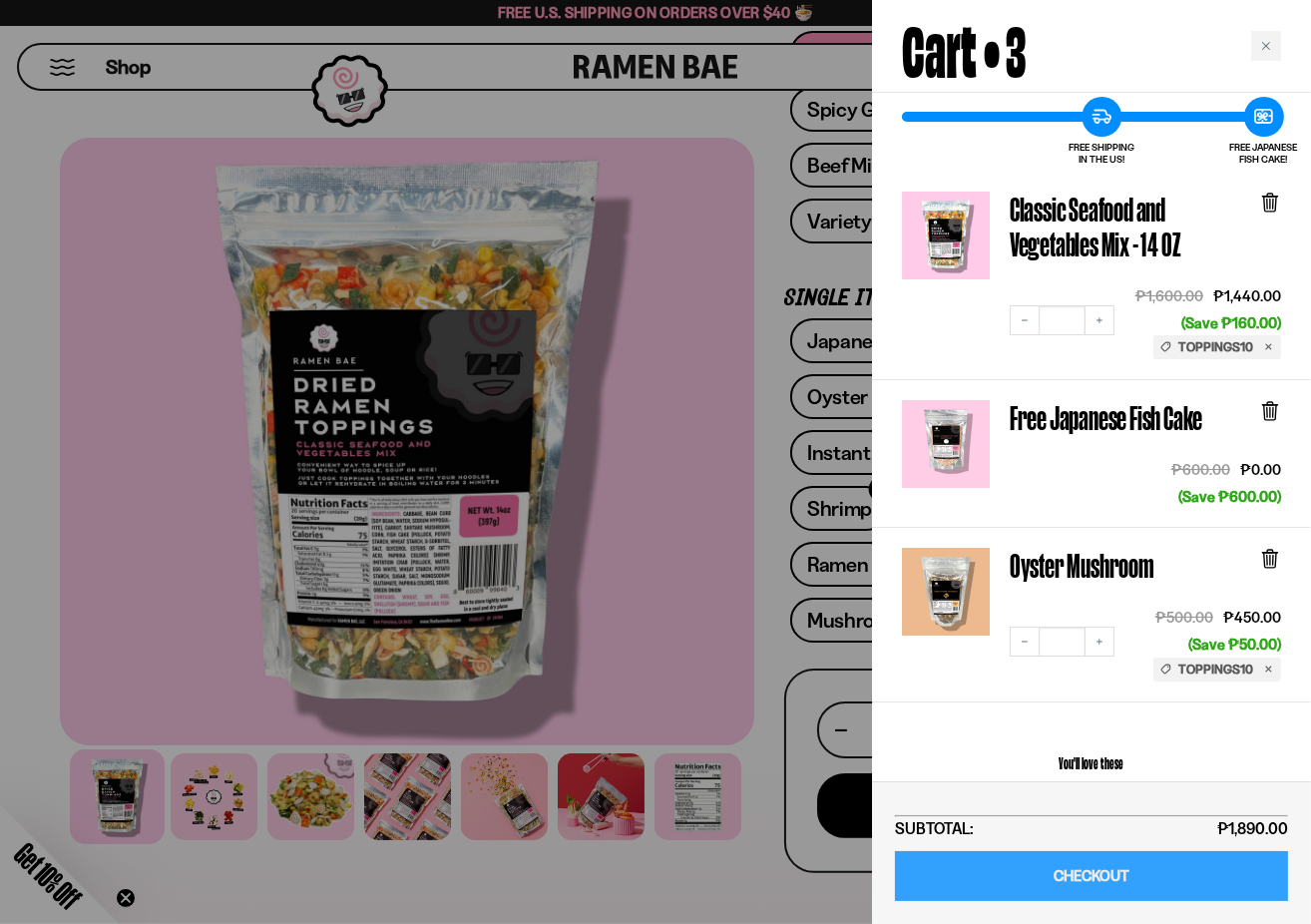 click on "CHECKOUT" at bounding box center [1092, 876] 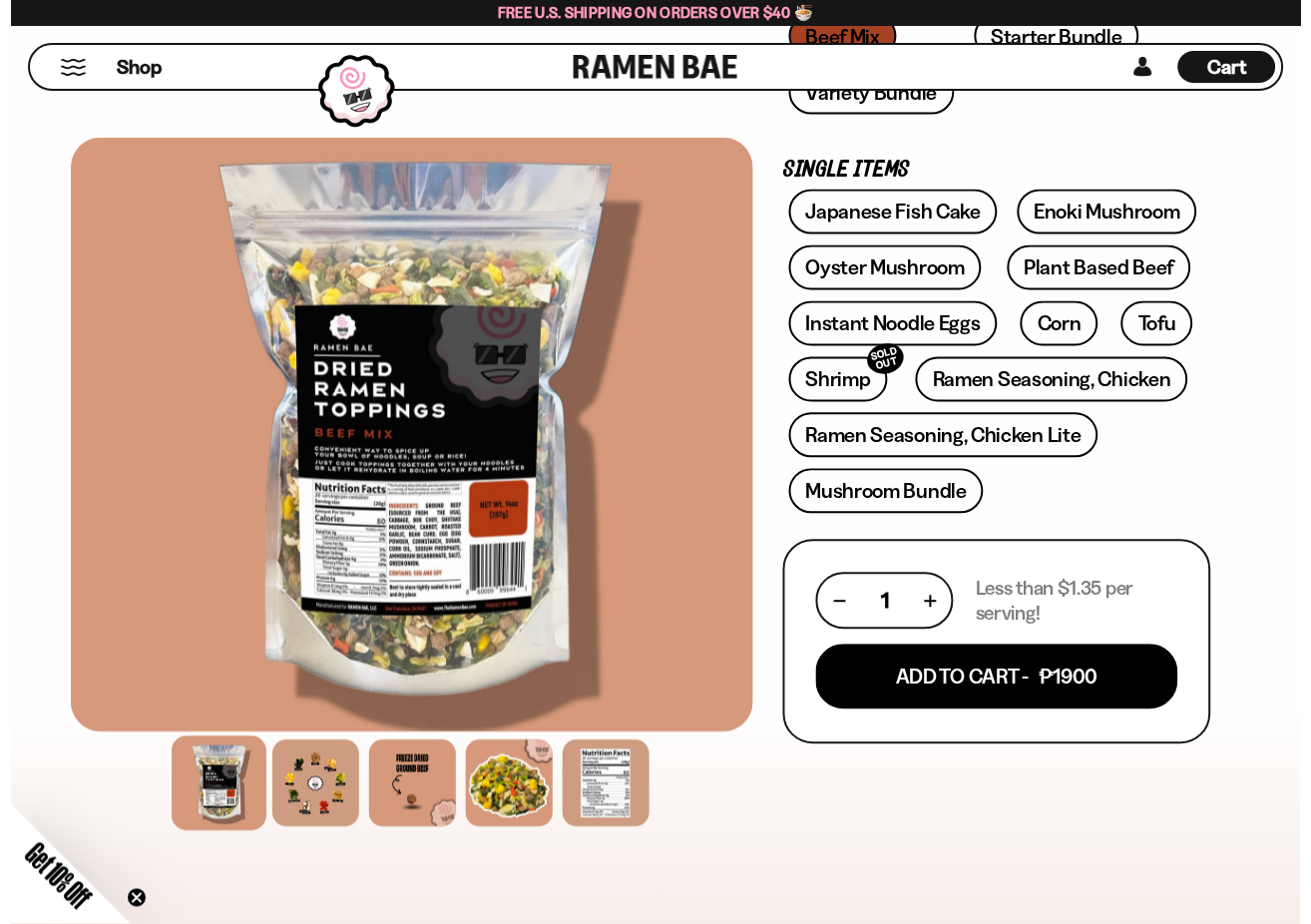 scroll, scrollTop: 539, scrollLeft: 0, axis: vertical 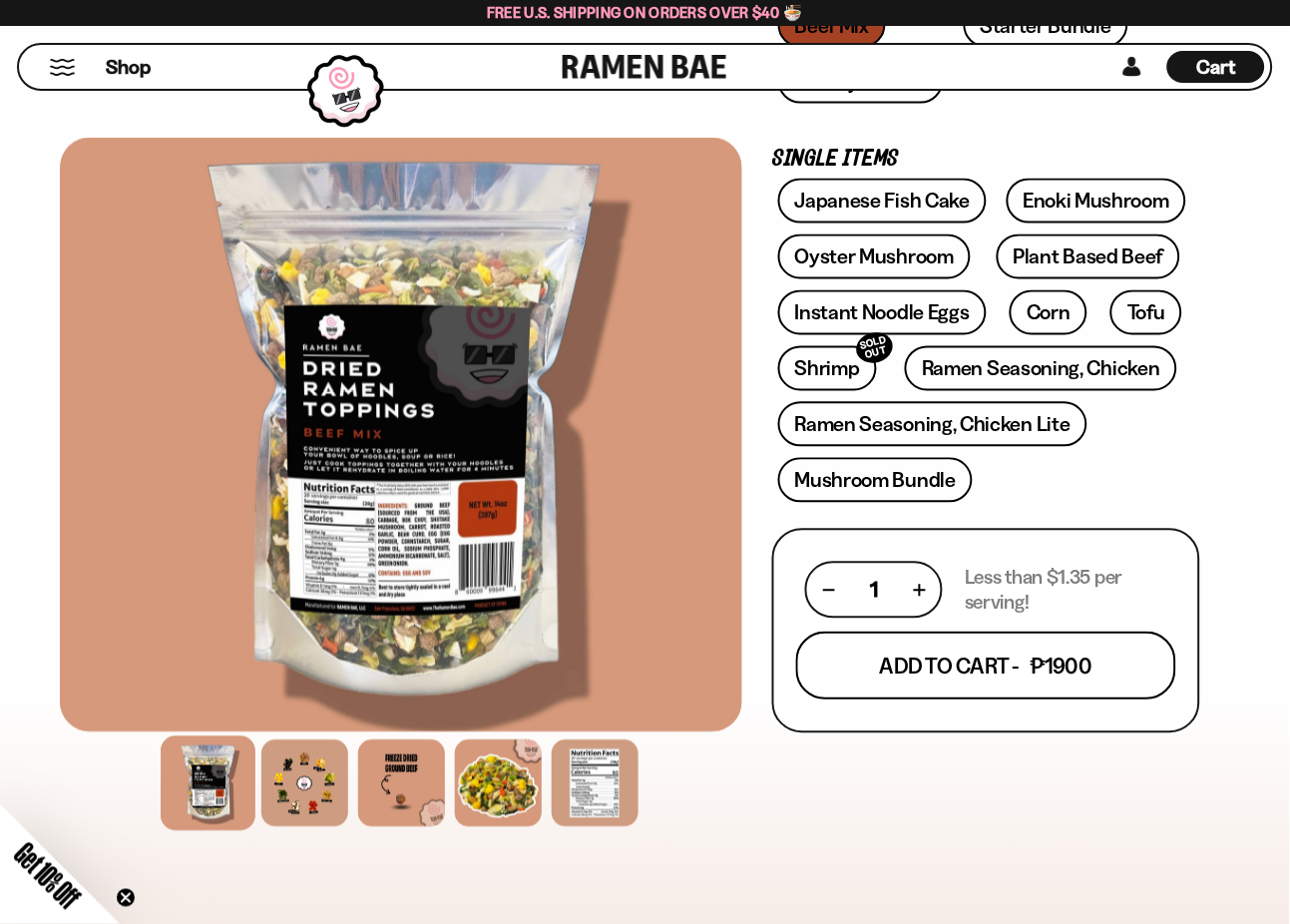 click on "Add To Cart -
₱1900" at bounding box center (986, 667) 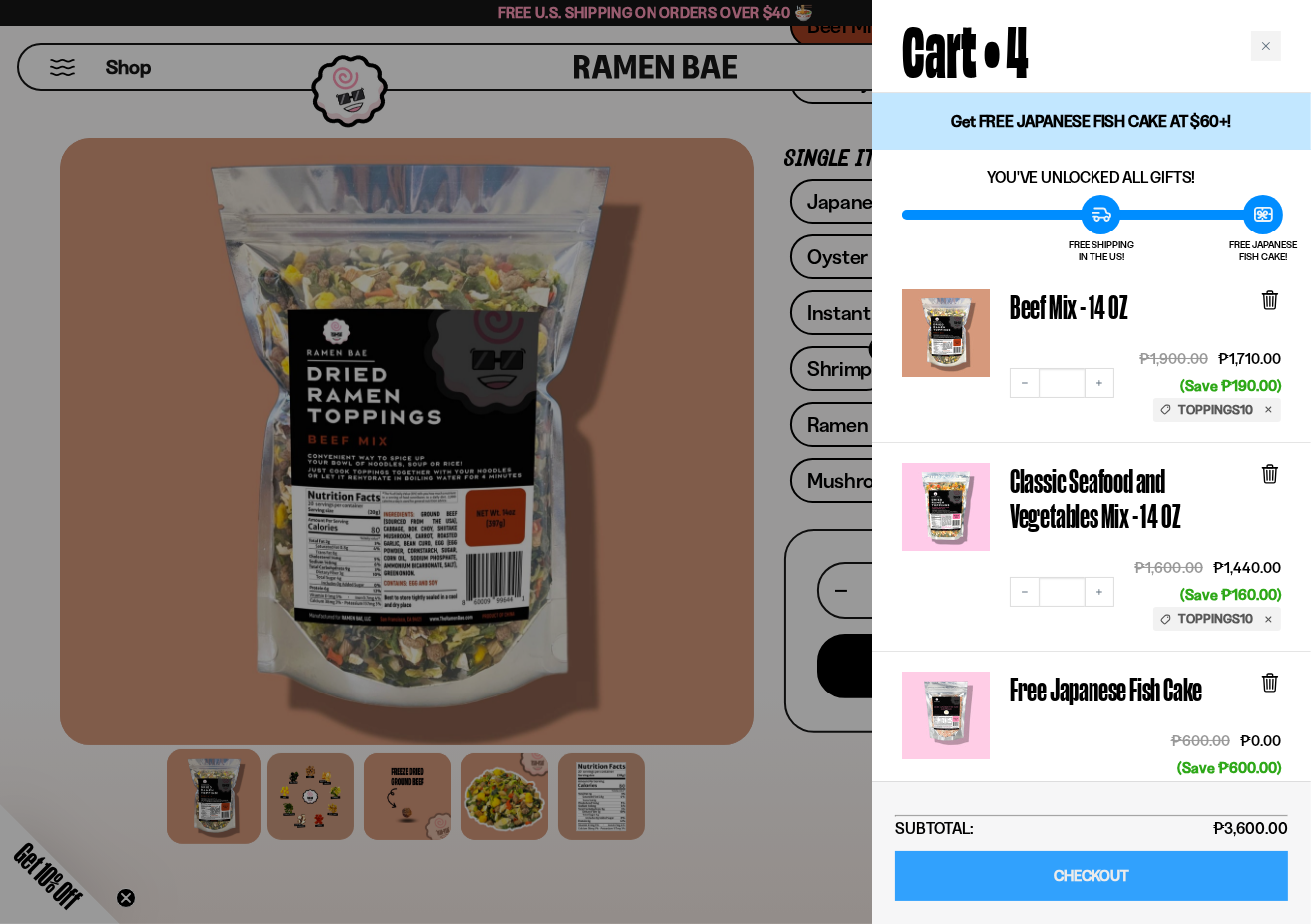 click on "CHECKOUT" at bounding box center (1092, 876) 